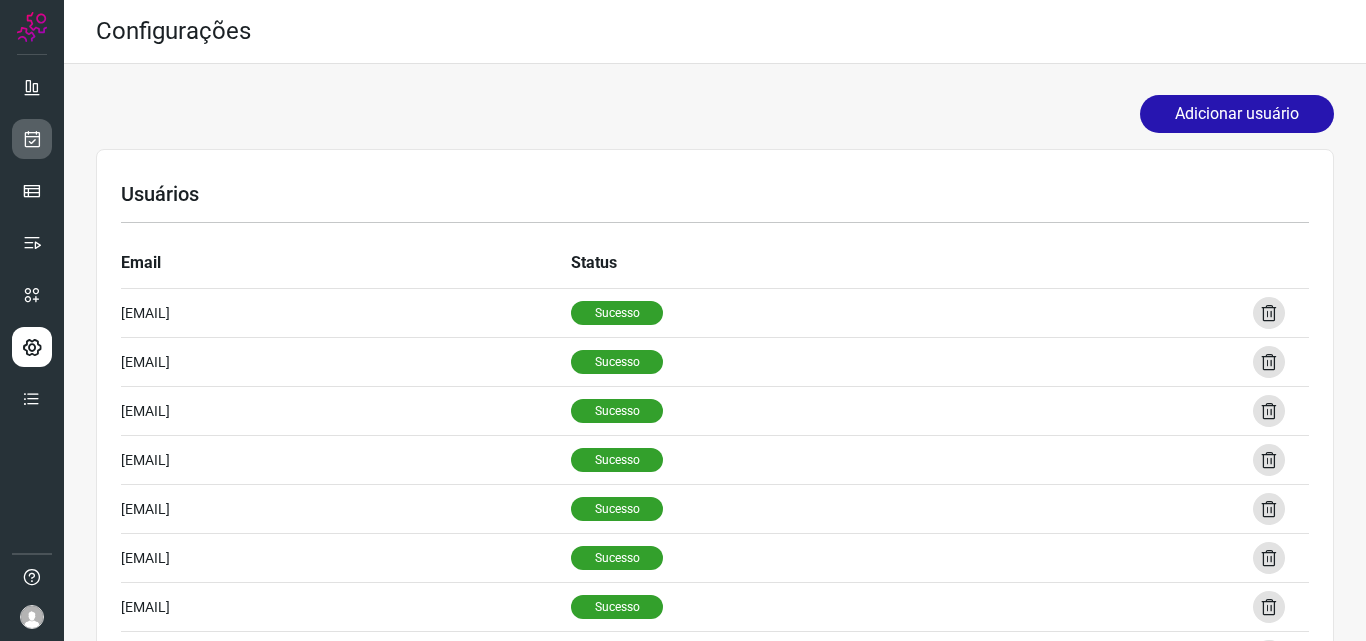 scroll, scrollTop: 0, scrollLeft: 0, axis: both 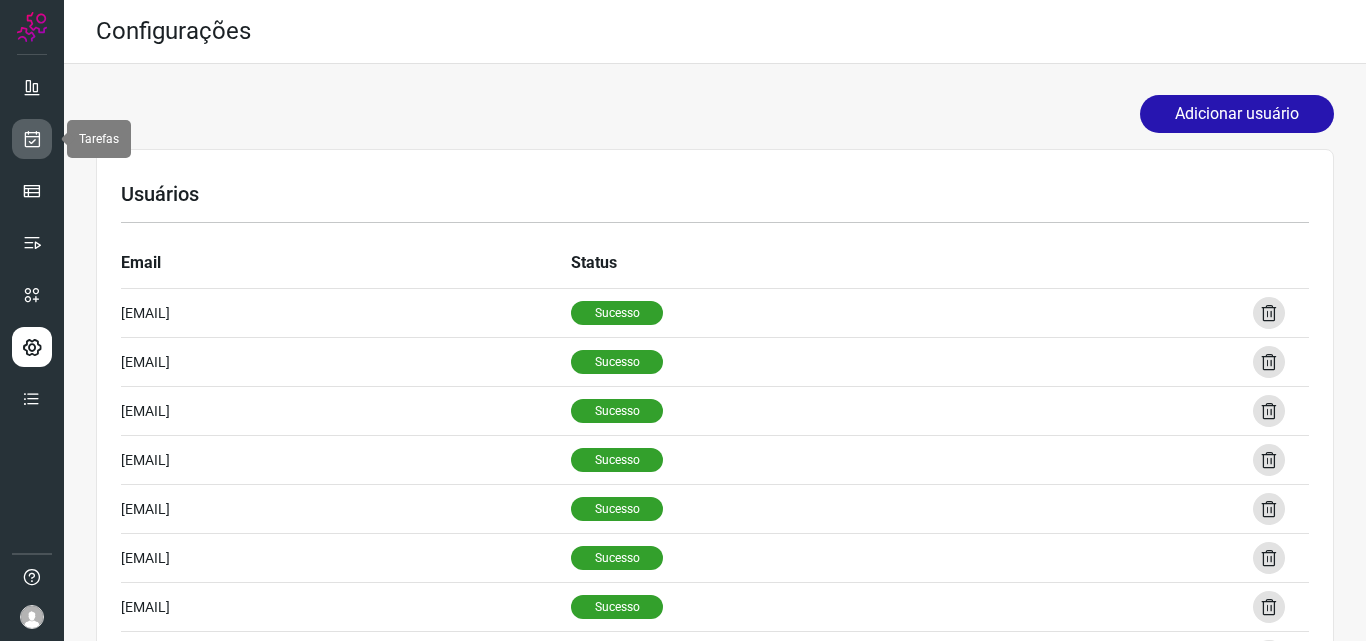 click at bounding box center (32, 139) 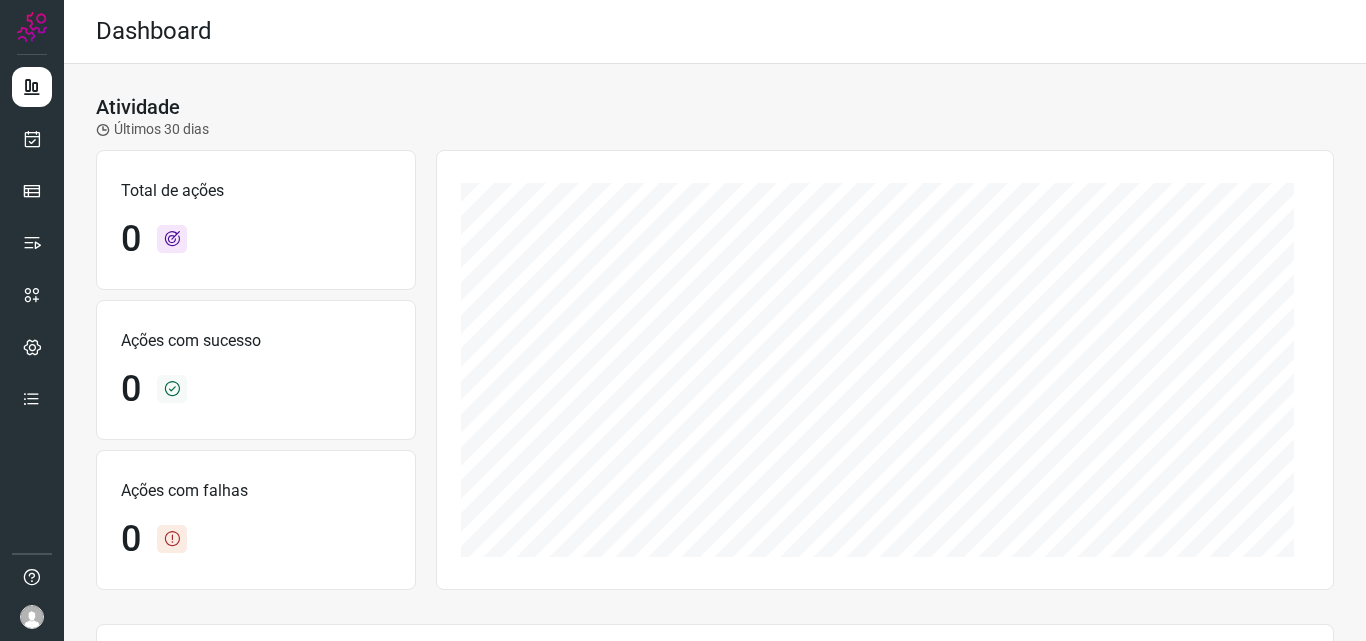 scroll, scrollTop: 0, scrollLeft: 0, axis: both 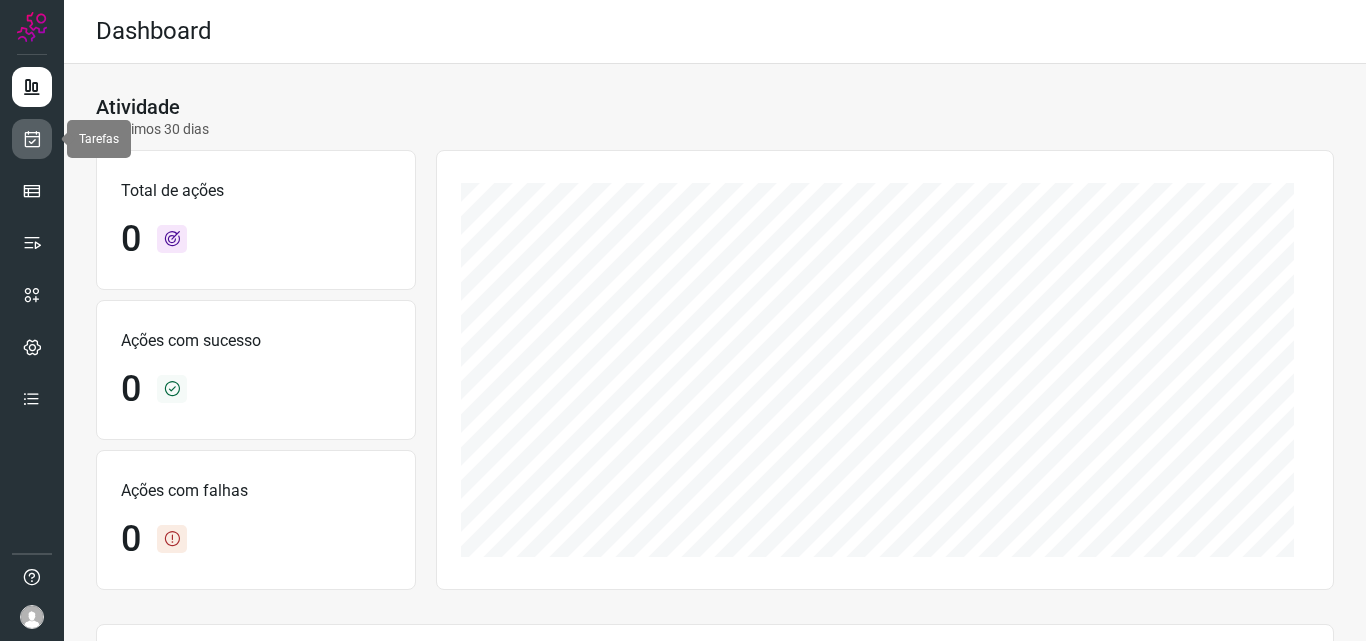 click at bounding box center [32, 139] 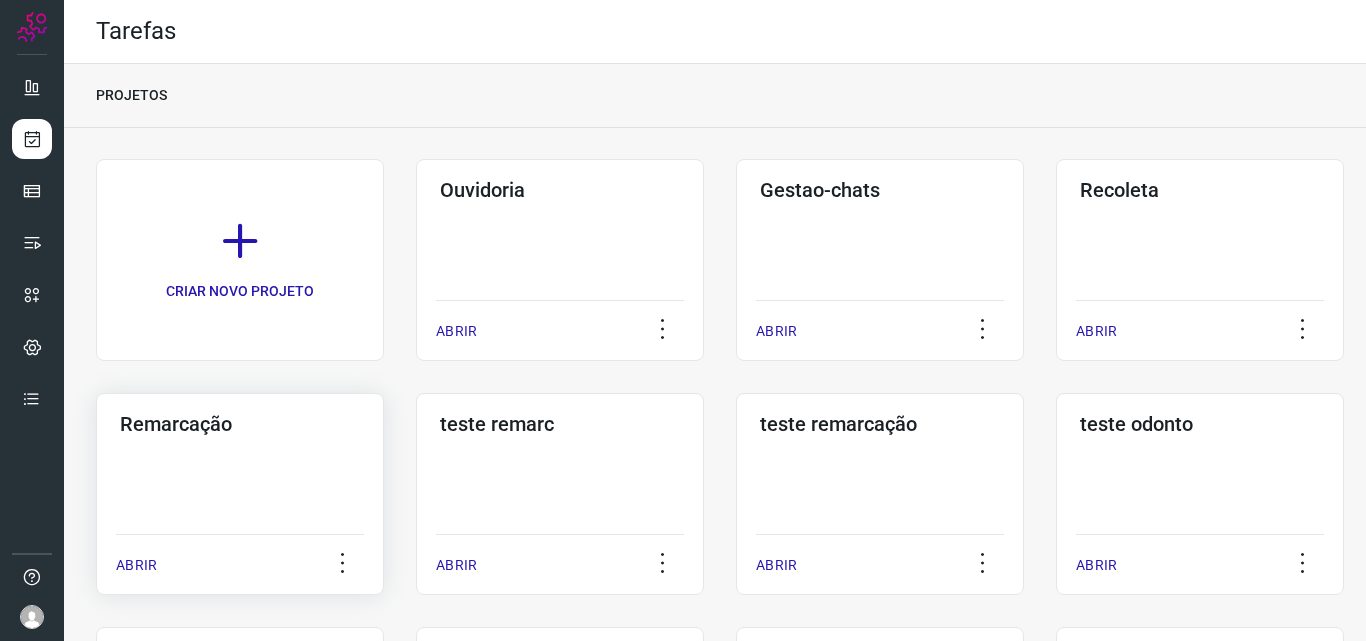 click on "ABRIR" at bounding box center [136, 565] 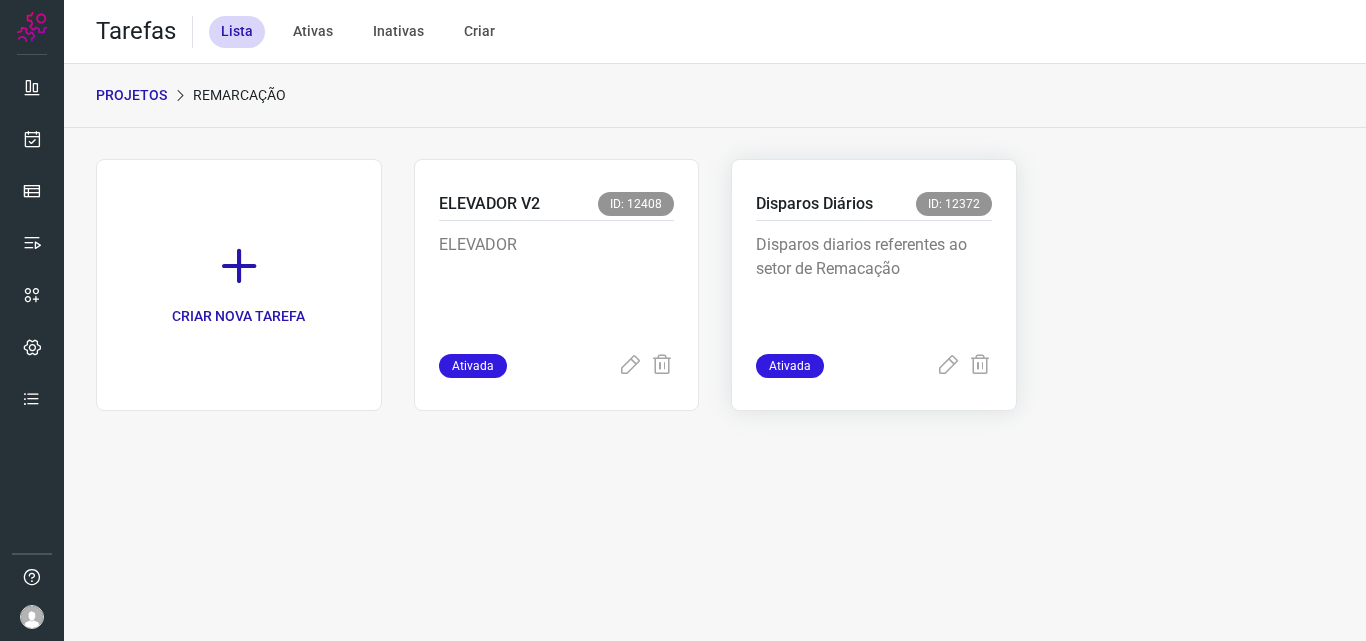 click on "Disparos diarios referentes ao setor de Remacação" at bounding box center [874, 283] 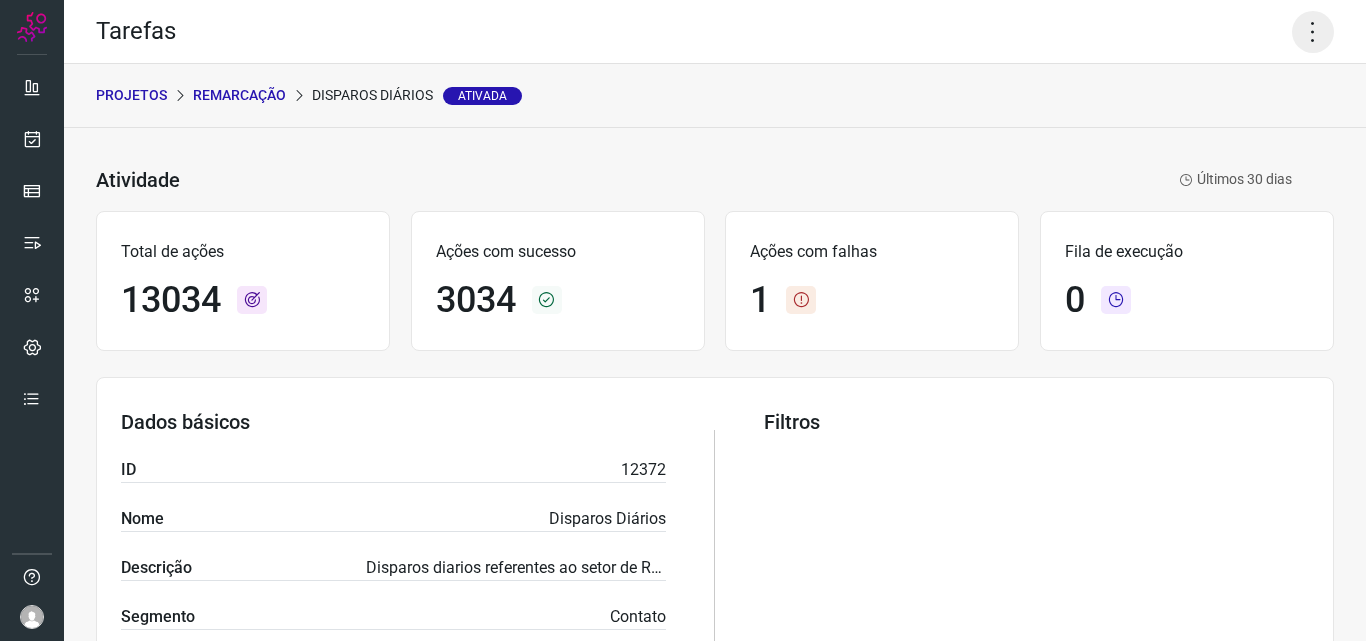 click 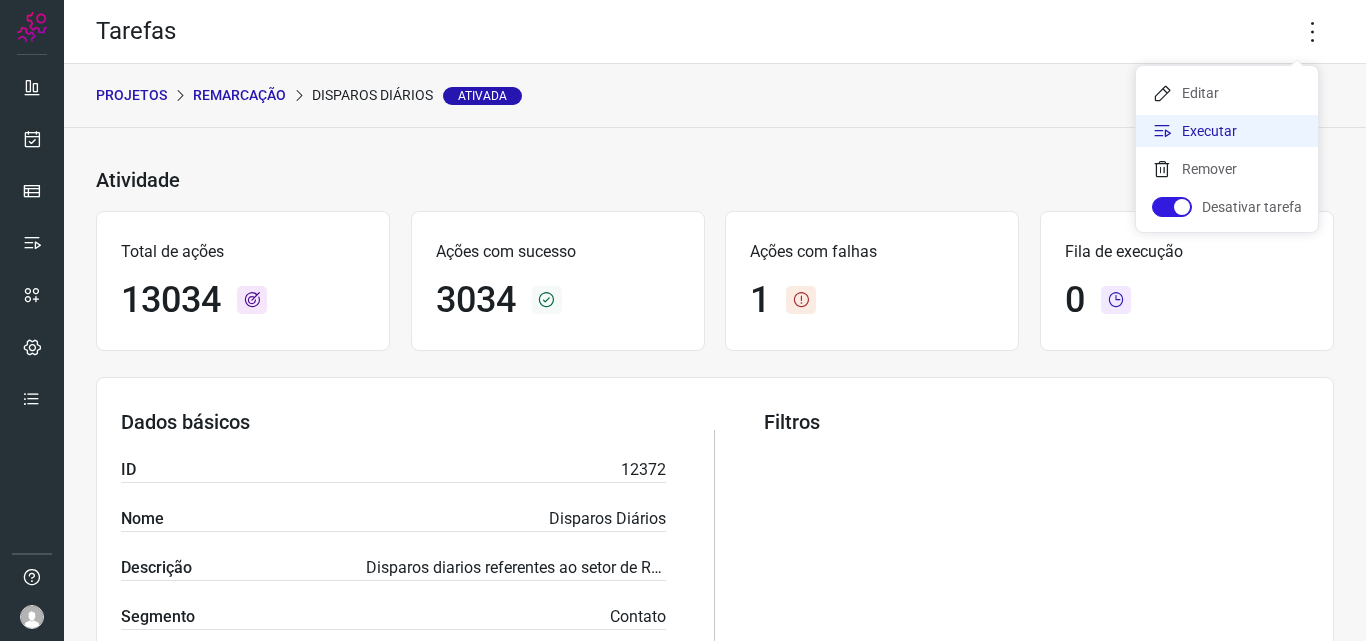 click on "Executar" 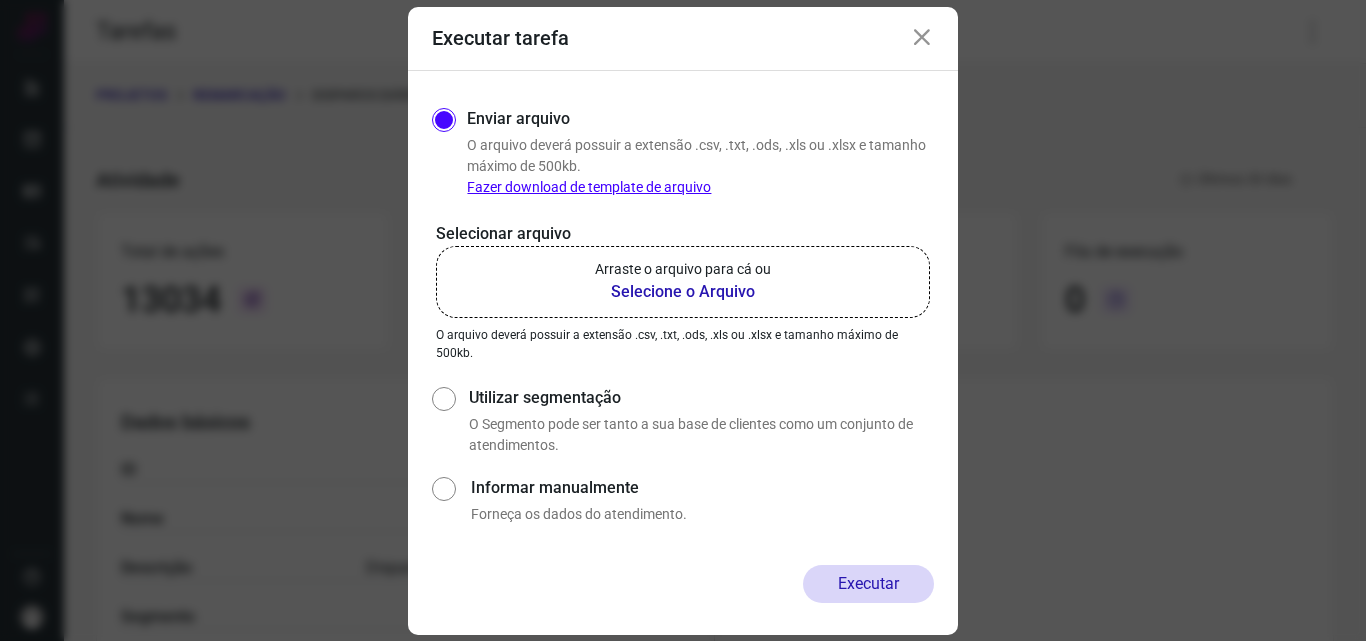 click on "Selecione o Arquivo" at bounding box center [683, 292] 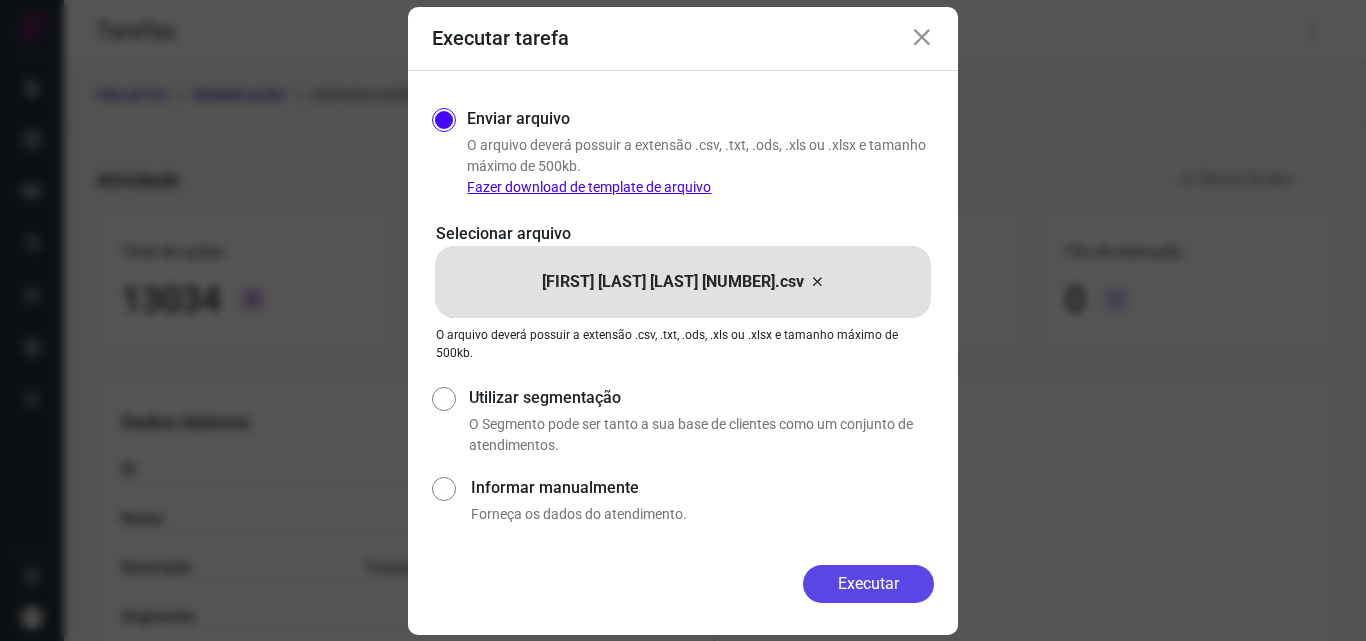 click on "Executar" at bounding box center [868, 584] 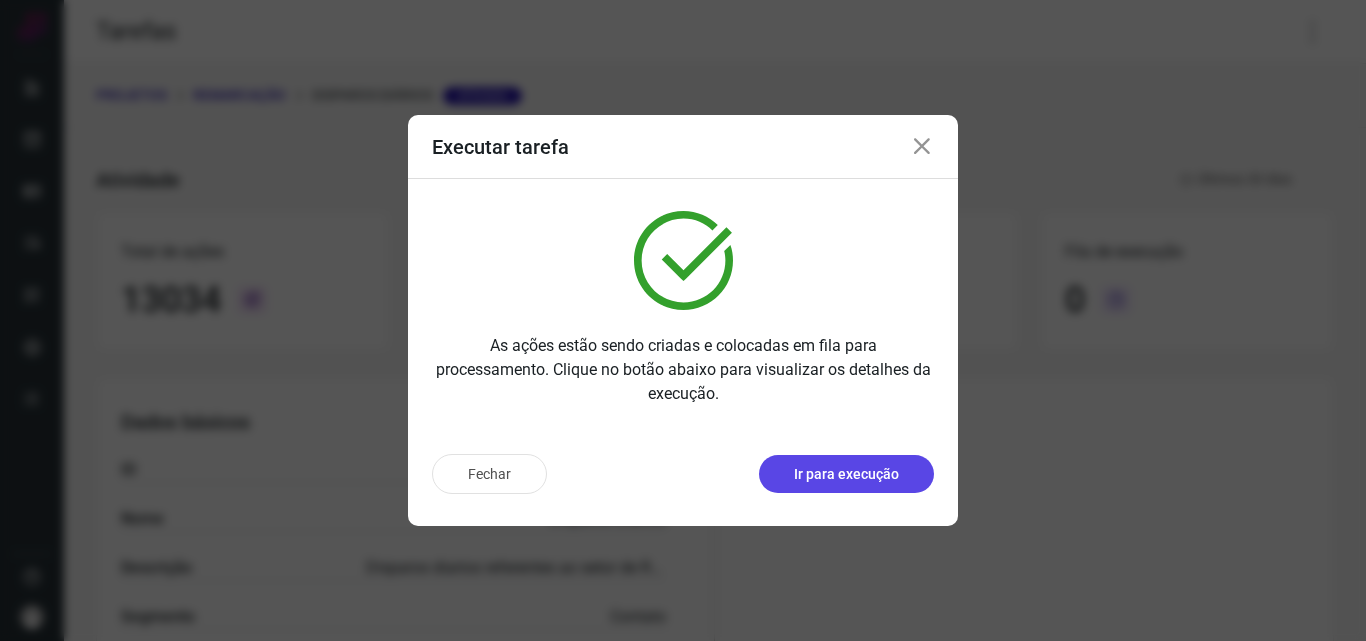 click on "Ir para execução" at bounding box center (846, 474) 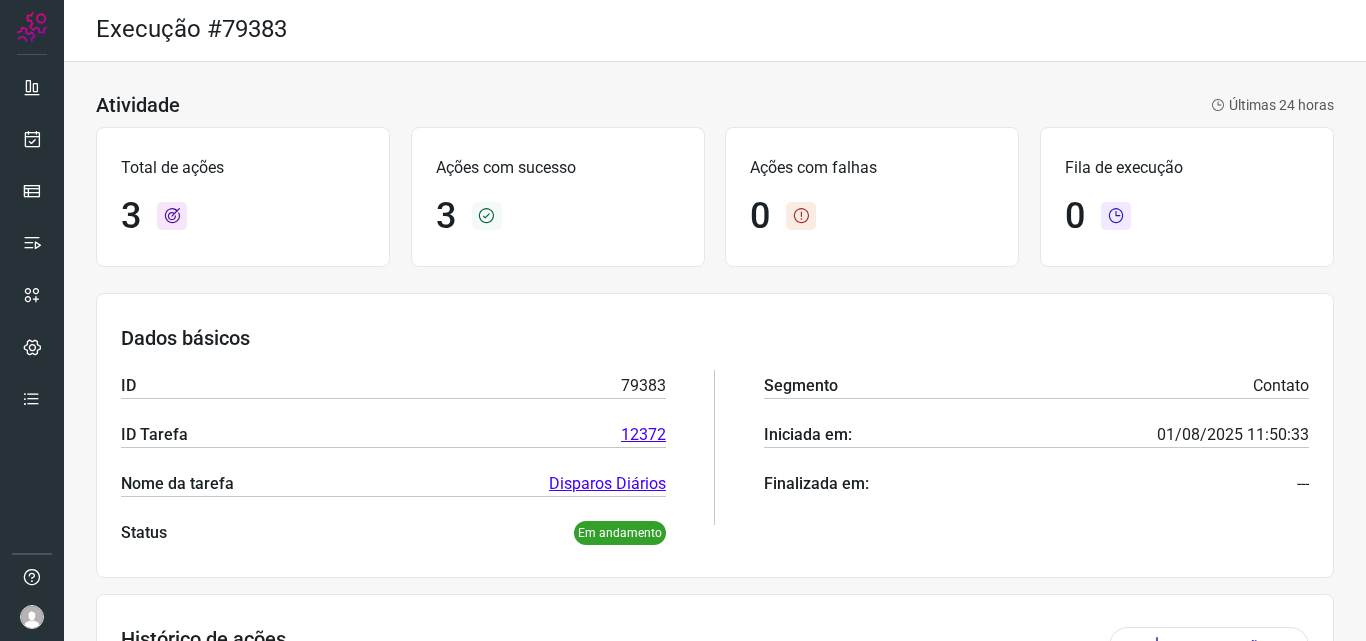 scroll, scrollTop: 0, scrollLeft: 0, axis: both 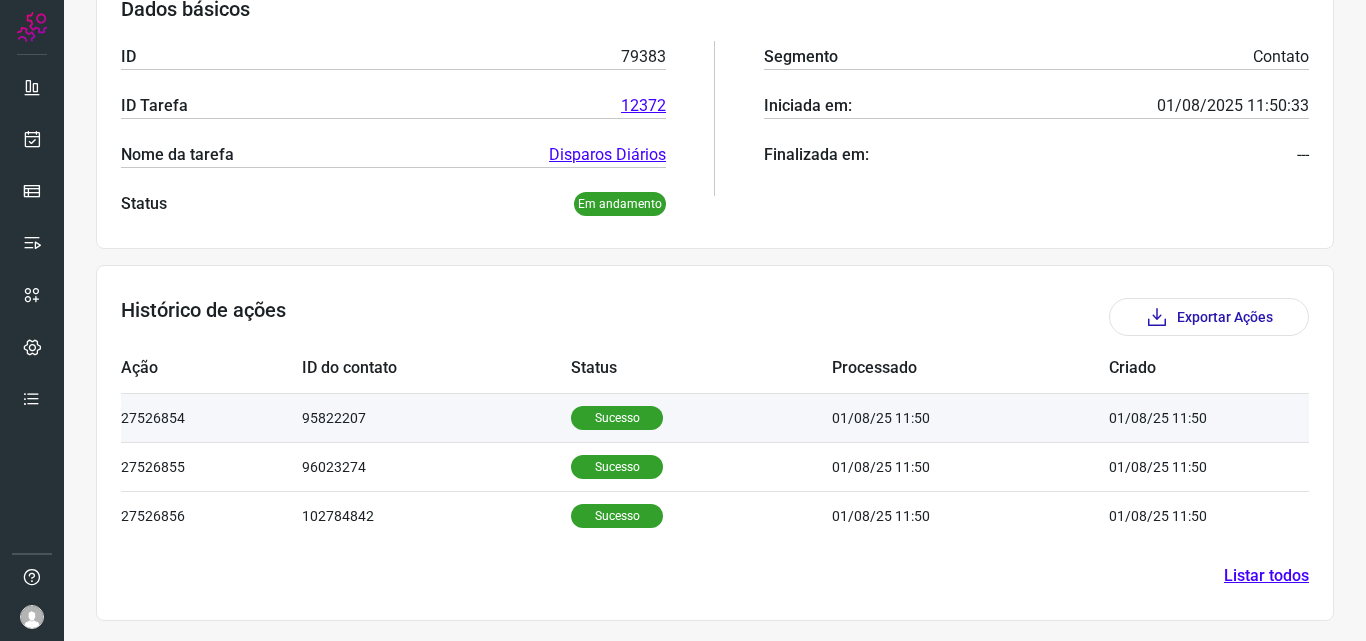 click on "Sucesso" at bounding box center [617, 418] 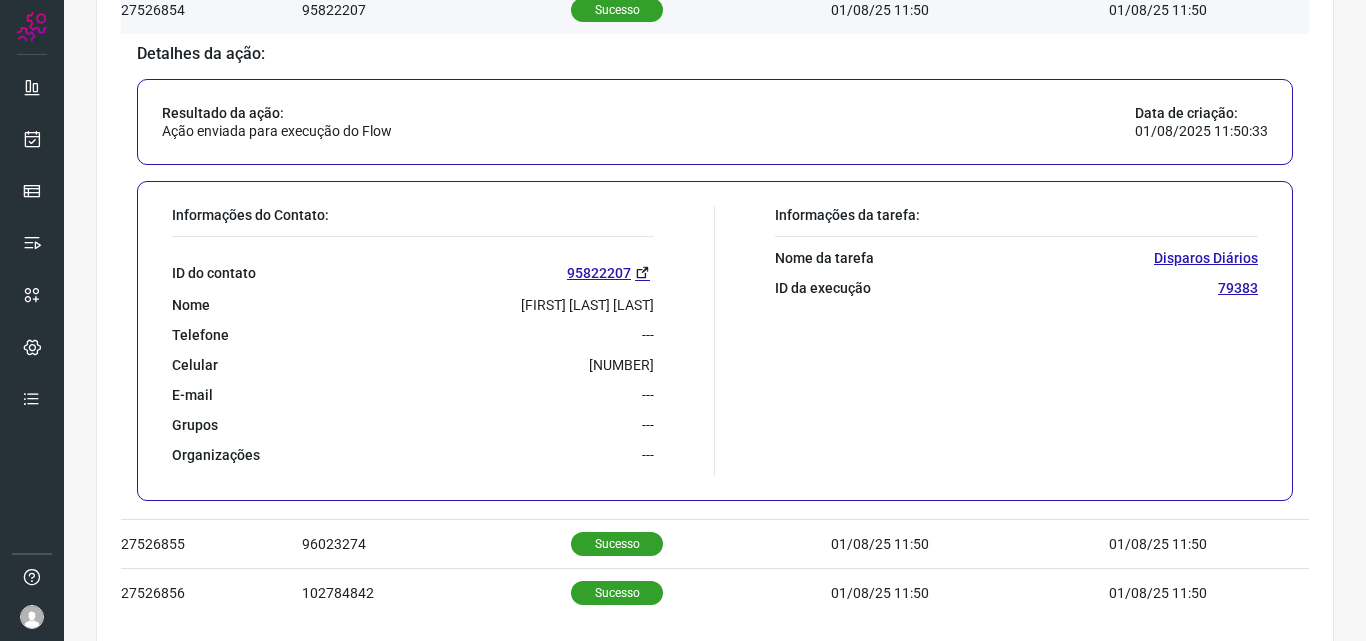 scroll, scrollTop: 817, scrollLeft: 0, axis: vertical 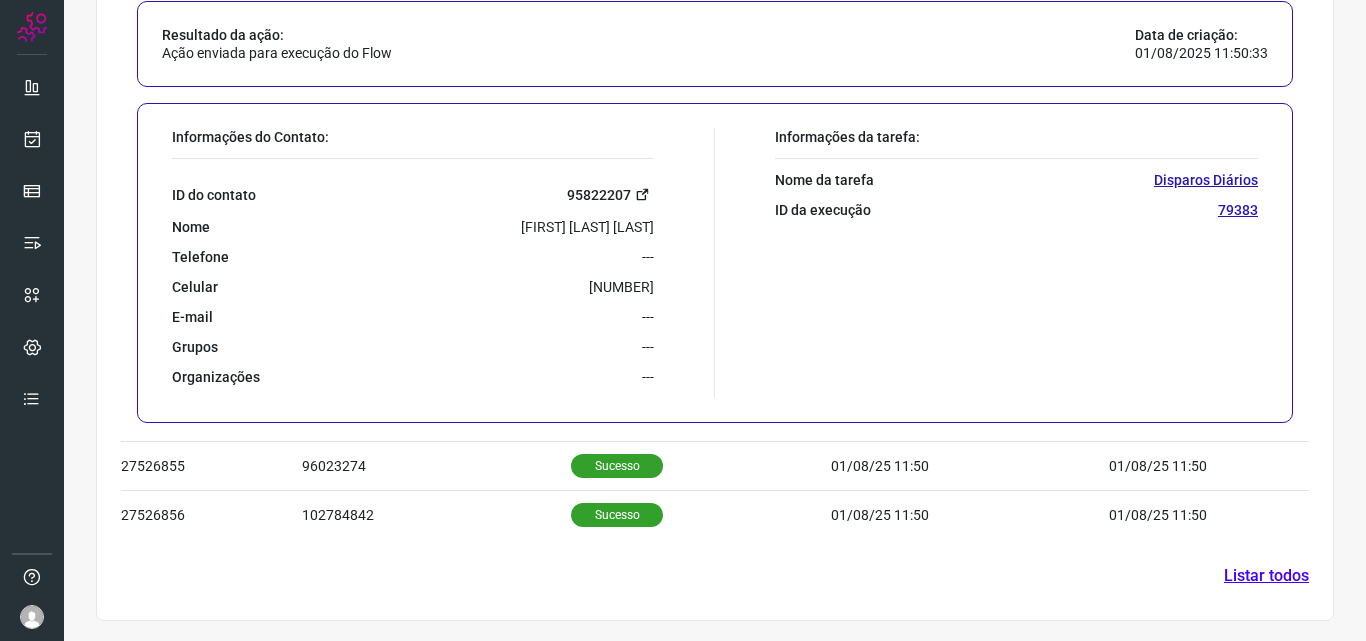 click on "95822207" at bounding box center [610, 194] 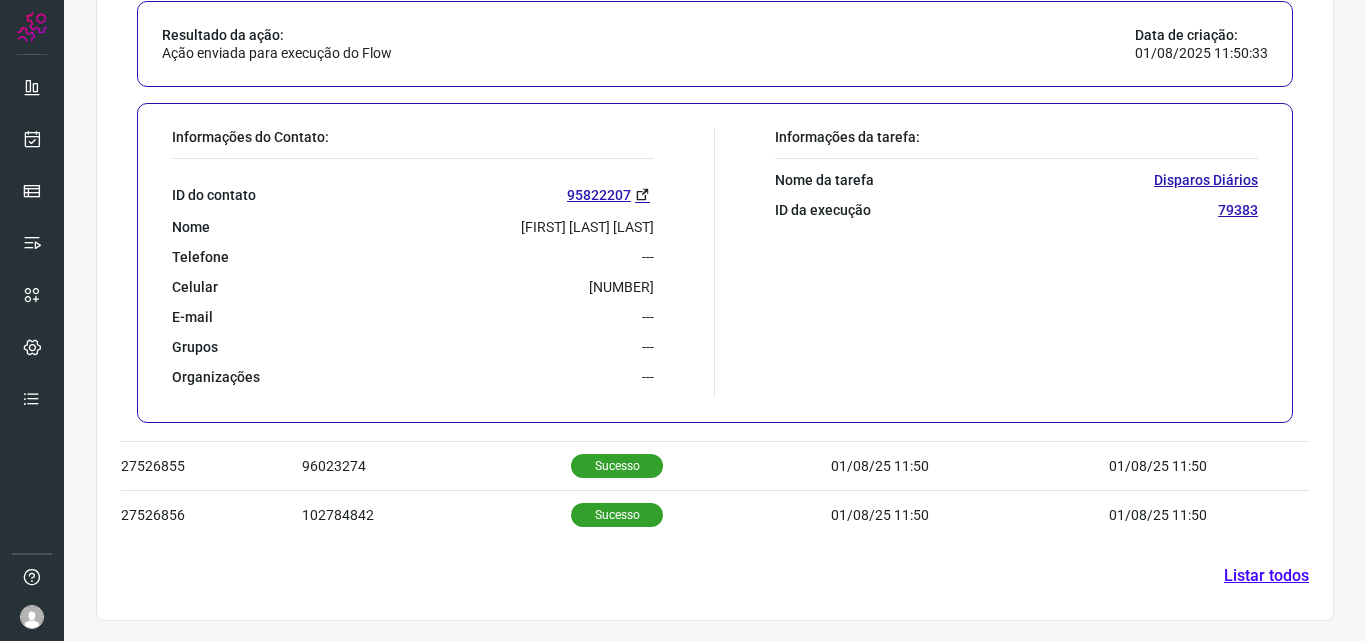 click on "[NUMBER]" at bounding box center [621, 287] 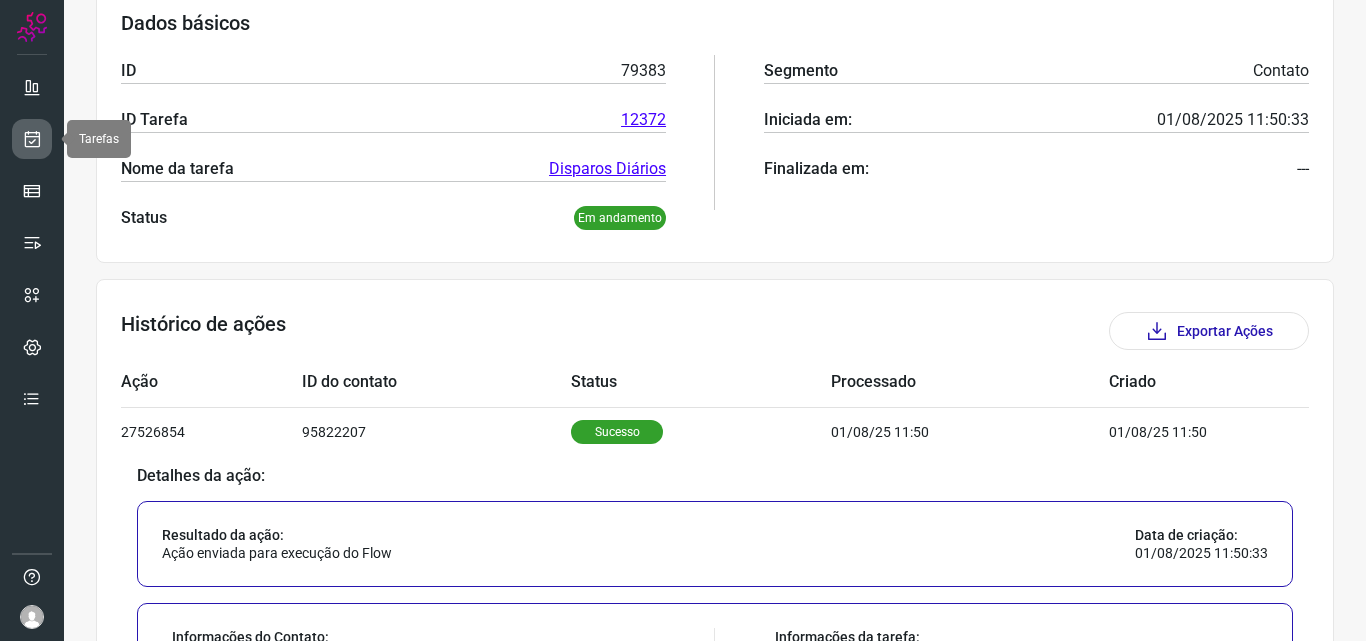 click at bounding box center (32, 139) 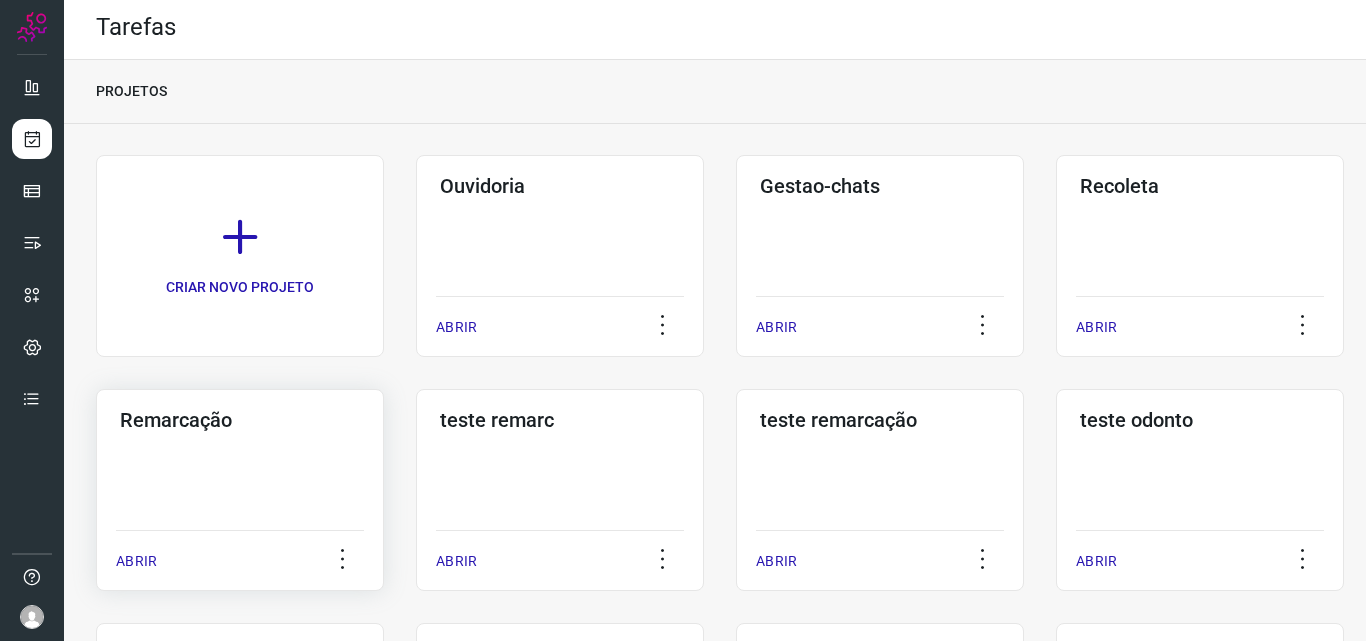 click on "Remarcação  ABRIR" 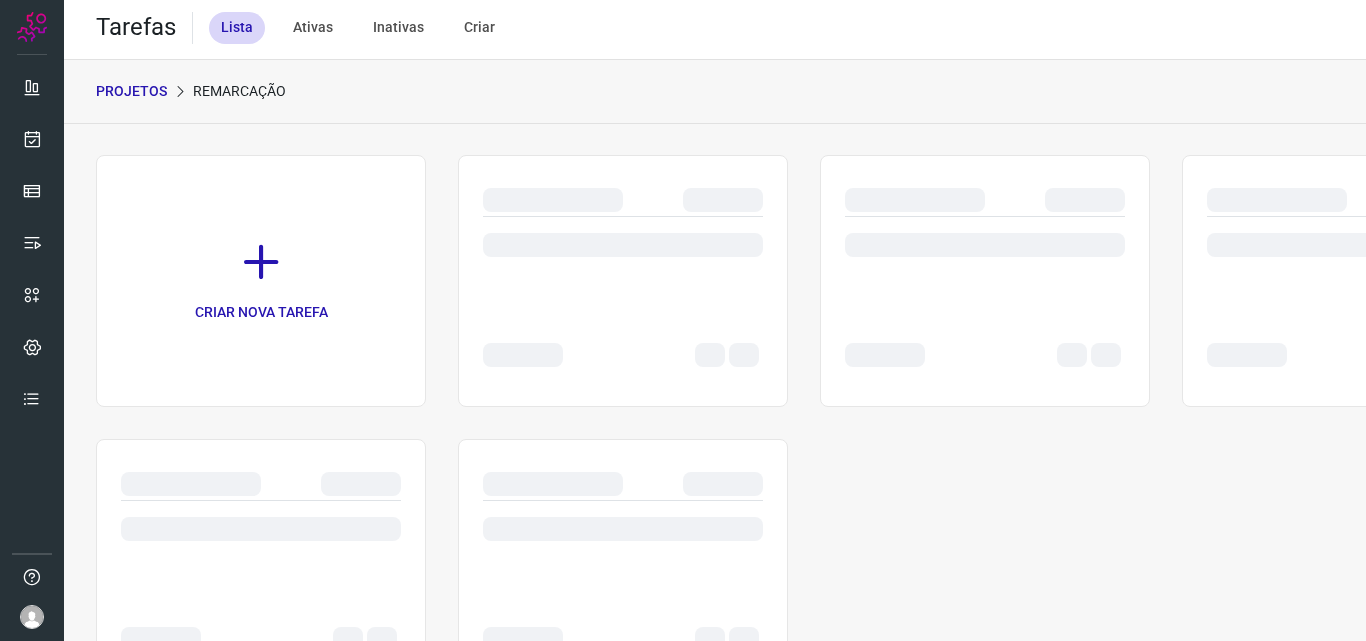 scroll, scrollTop: 0, scrollLeft: 0, axis: both 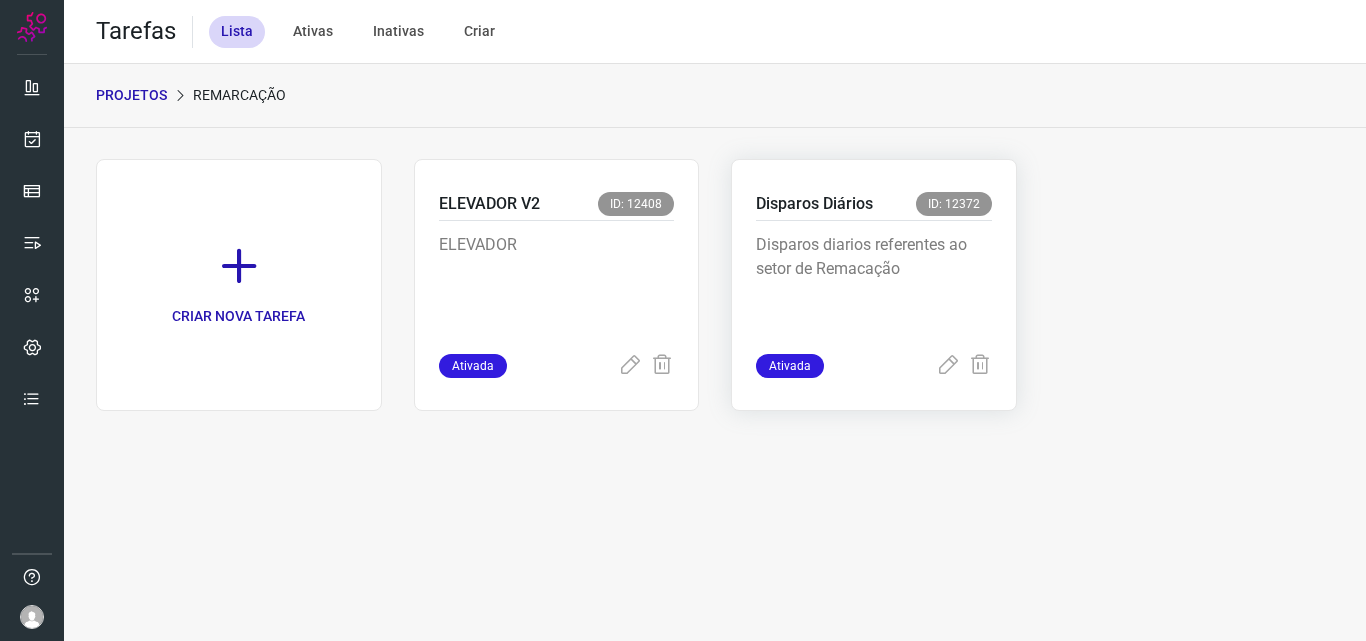 click on "Disparos diarios referentes ao setor de Remacação" at bounding box center (874, 283) 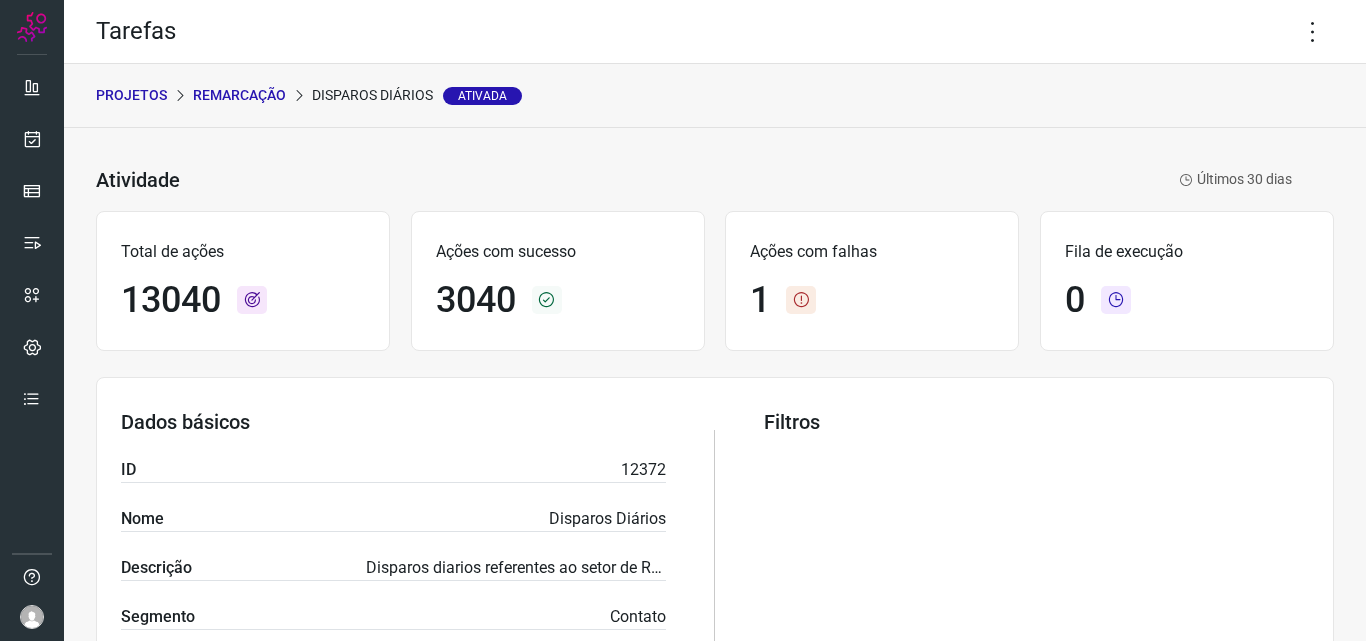 click on "Tarefas" at bounding box center [715, 32] 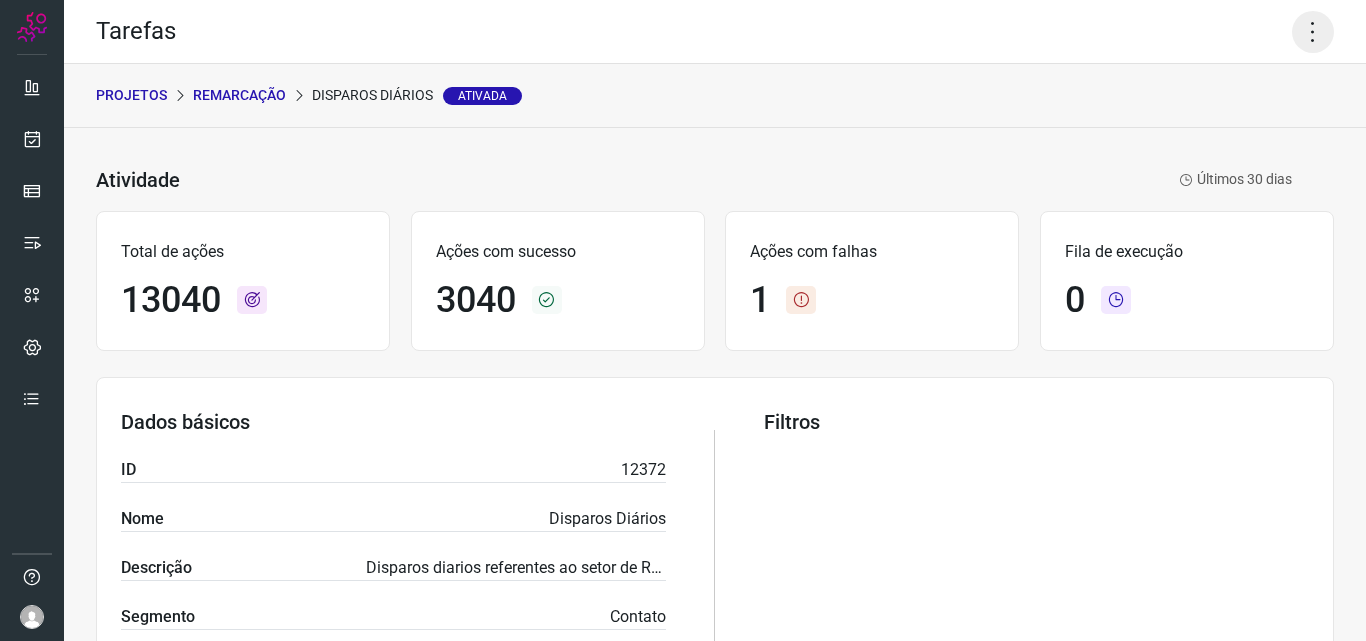 click 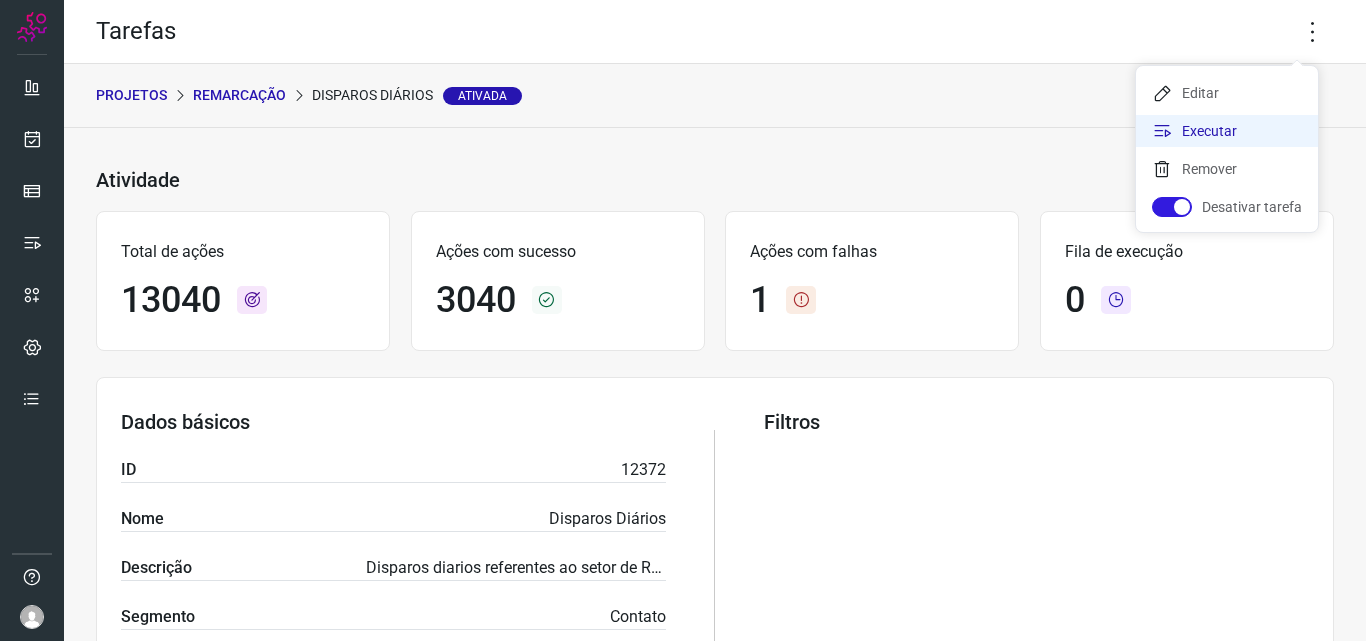 click on "Executar" 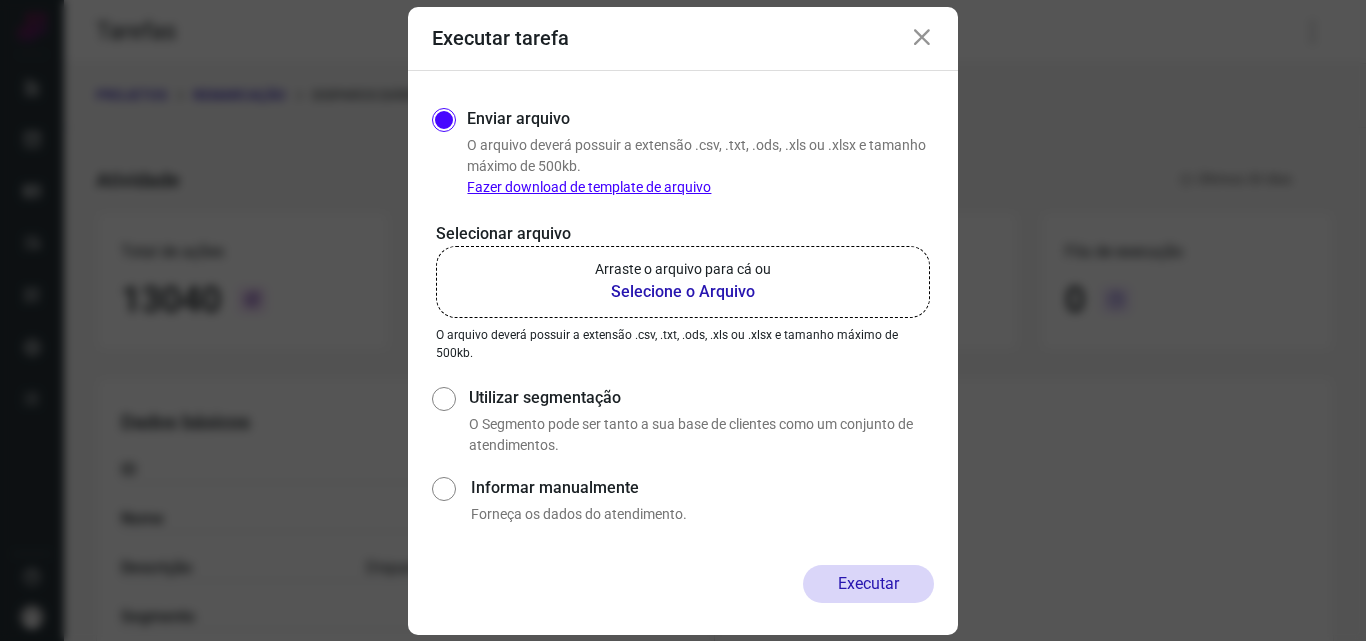 click on "Selecione o Arquivo" at bounding box center [683, 292] 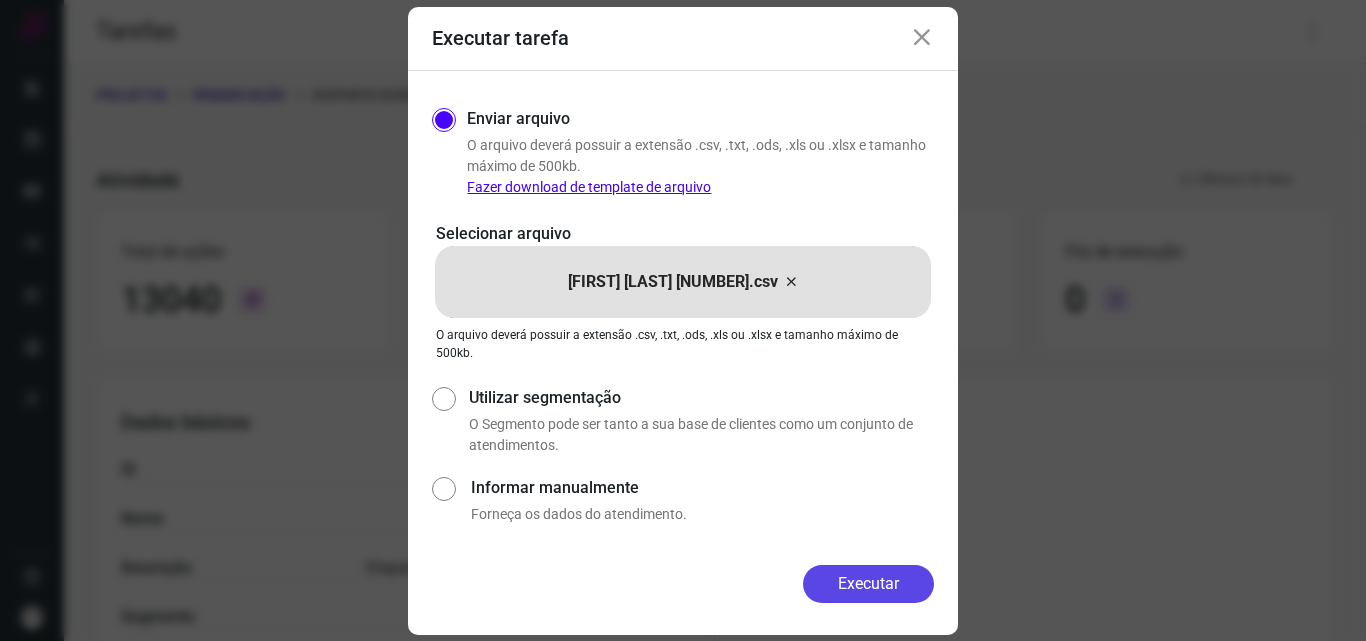 click on "Executar" at bounding box center (868, 584) 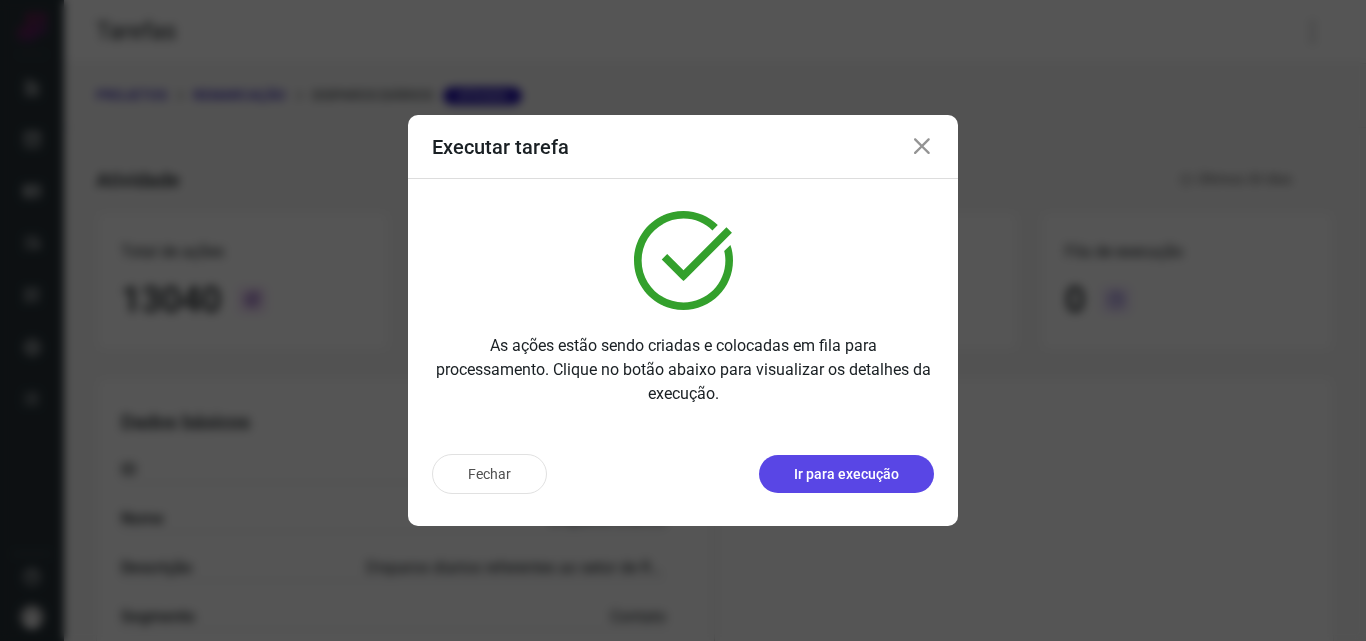 click on "Ir para execução" at bounding box center [846, 474] 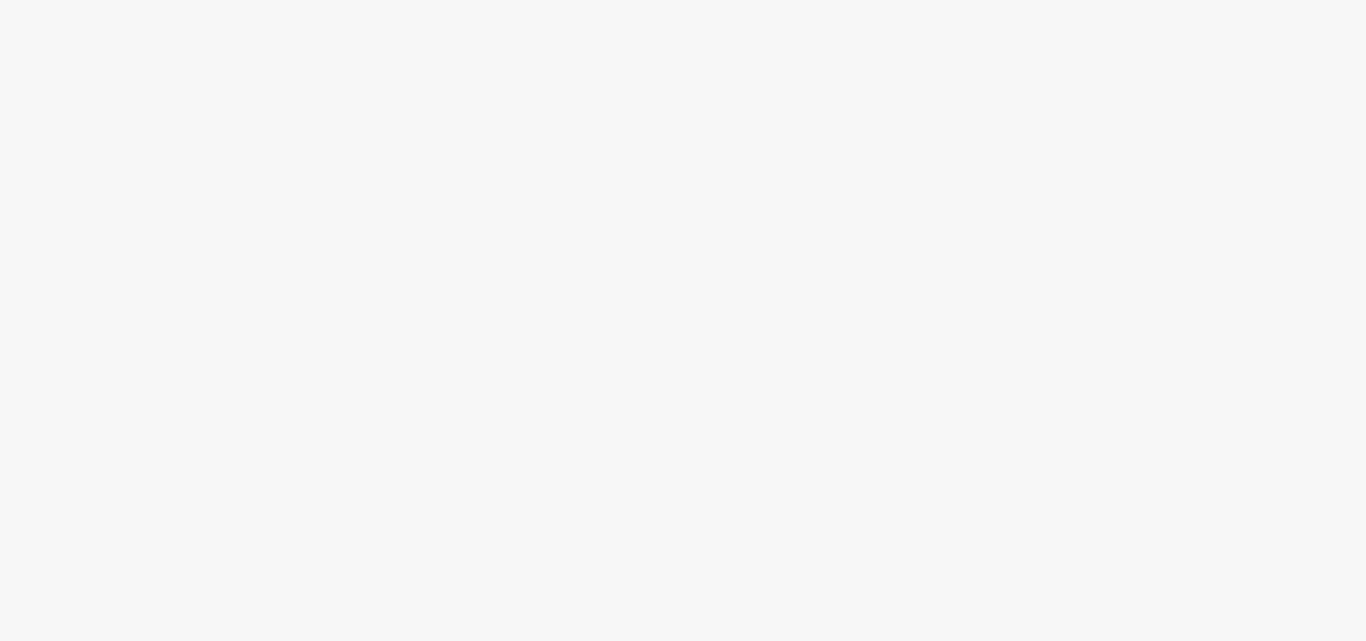 scroll, scrollTop: 0, scrollLeft: 0, axis: both 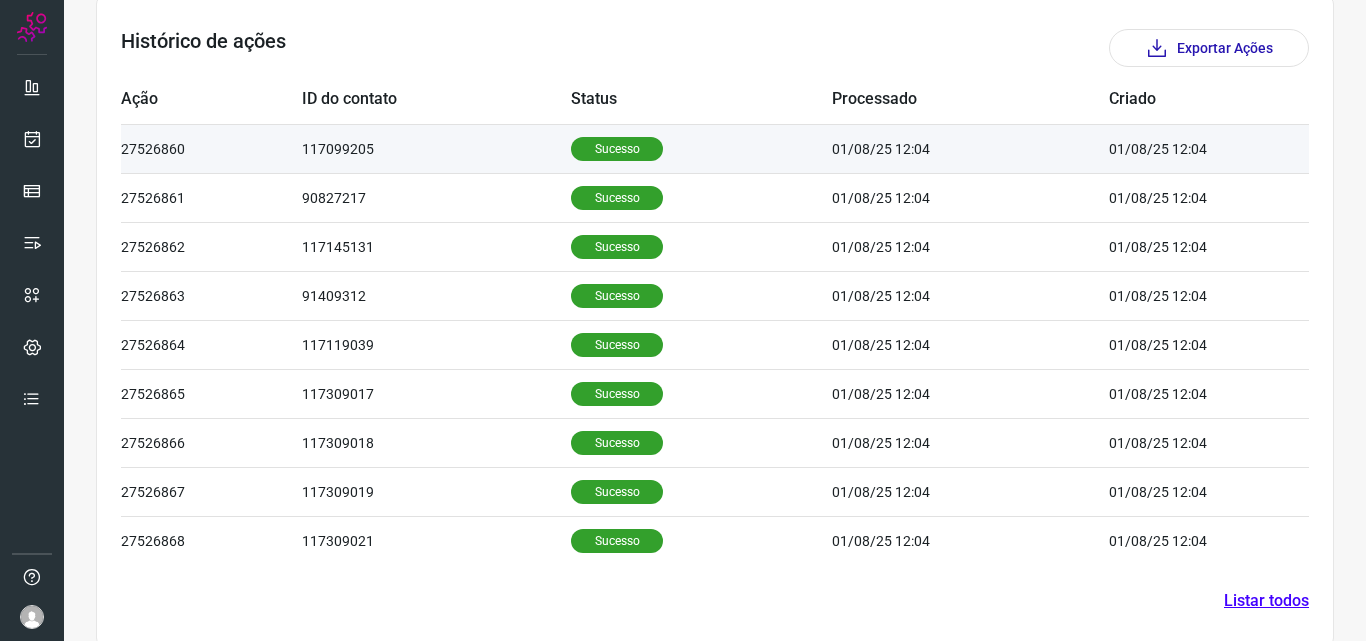 click on "Sucesso" at bounding box center [617, 149] 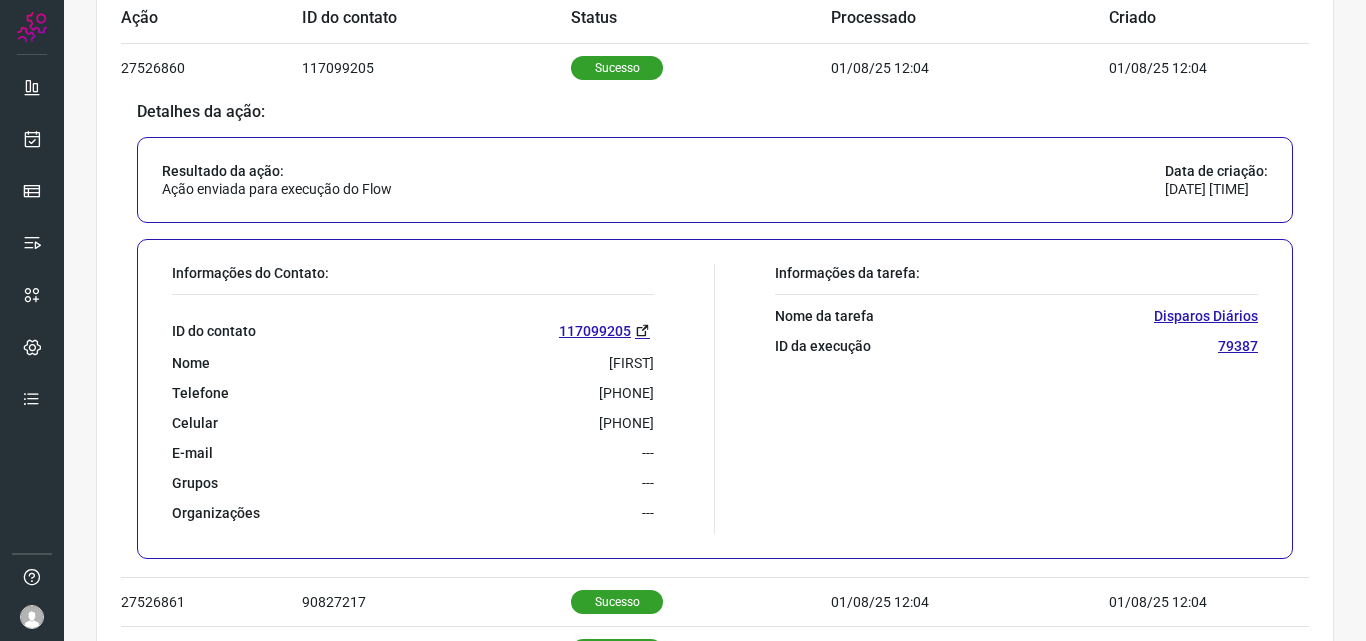 scroll, scrollTop: 800, scrollLeft: 0, axis: vertical 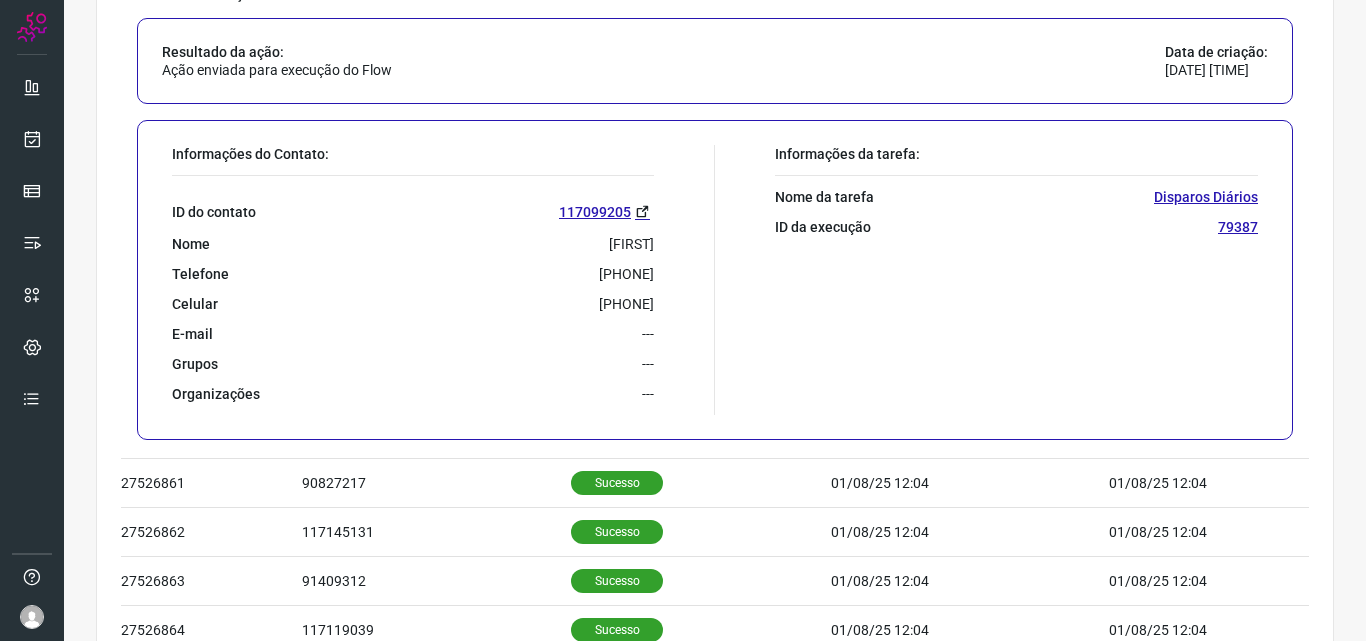 drag, startPoint x: 543, startPoint y: 271, endPoint x: 650, endPoint y: 272, distance: 107.00467 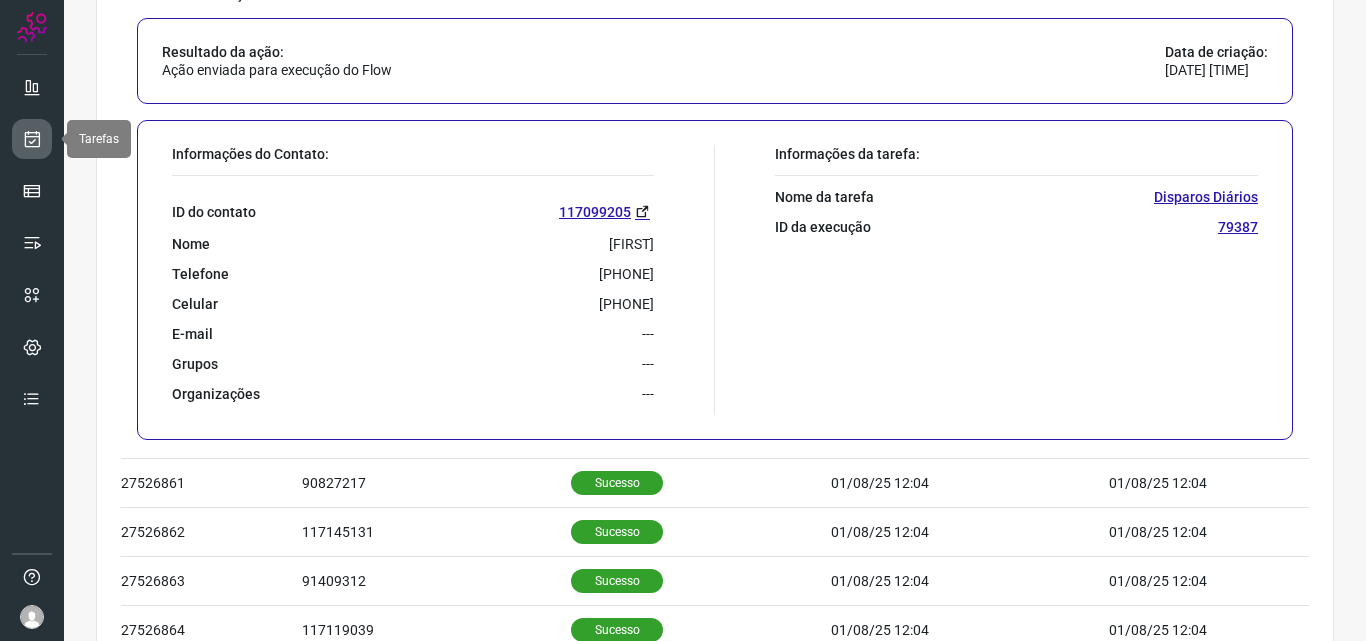 click at bounding box center (32, 139) 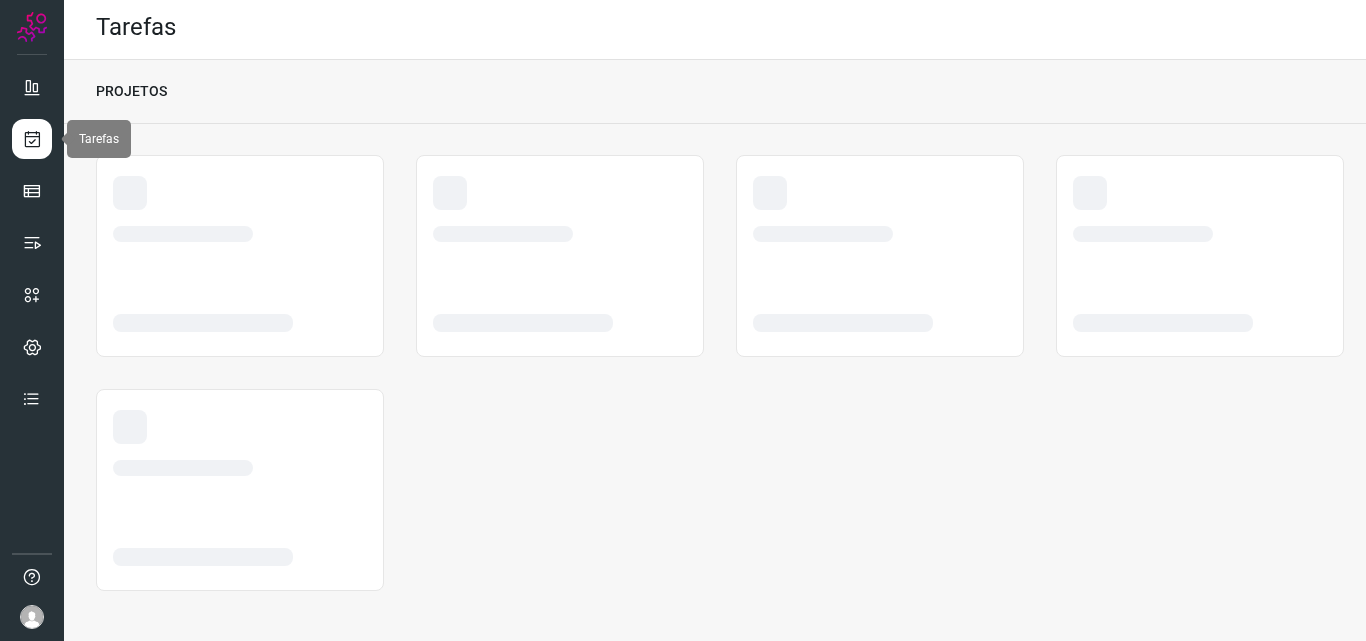 scroll, scrollTop: 4, scrollLeft: 0, axis: vertical 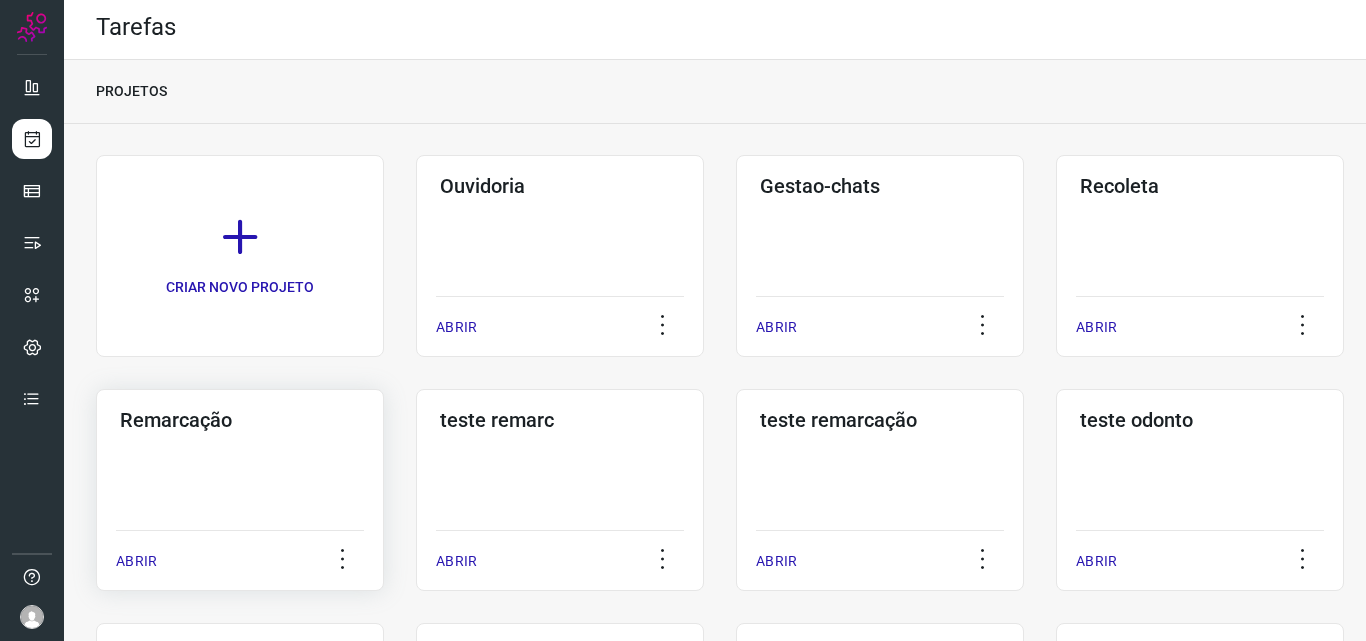 click on "Remarcação  ABRIR" 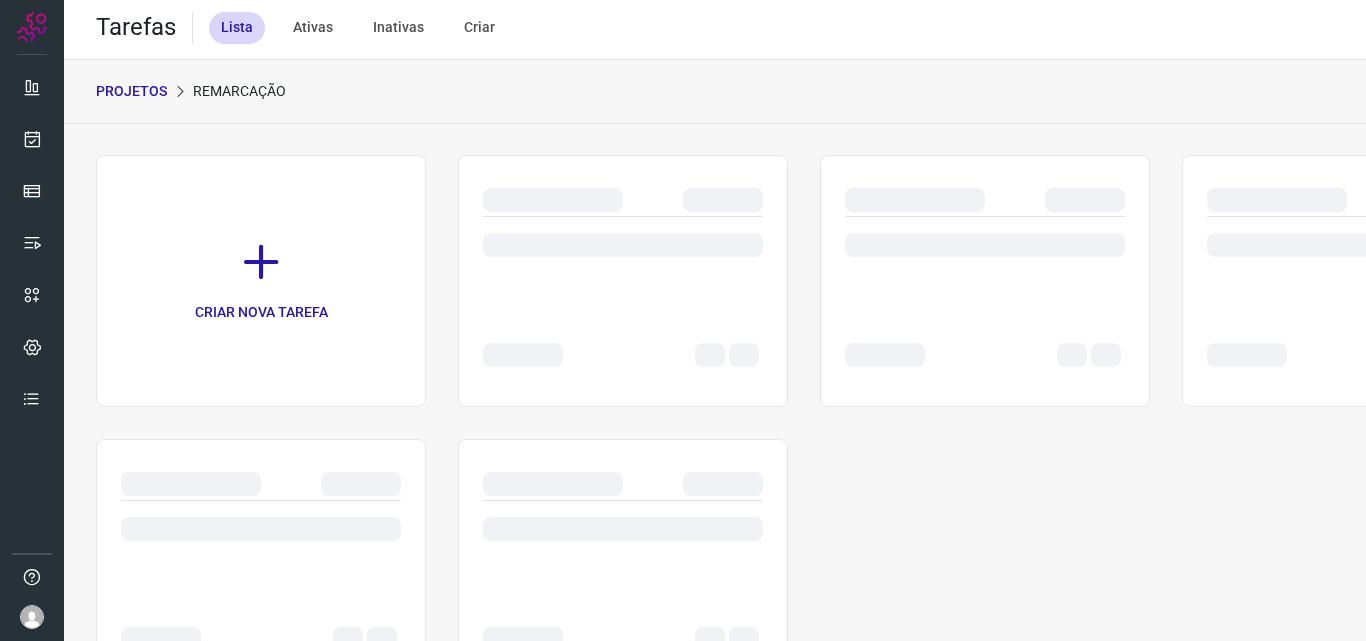 scroll, scrollTop: 0, scrollLeft: 0, axis: both 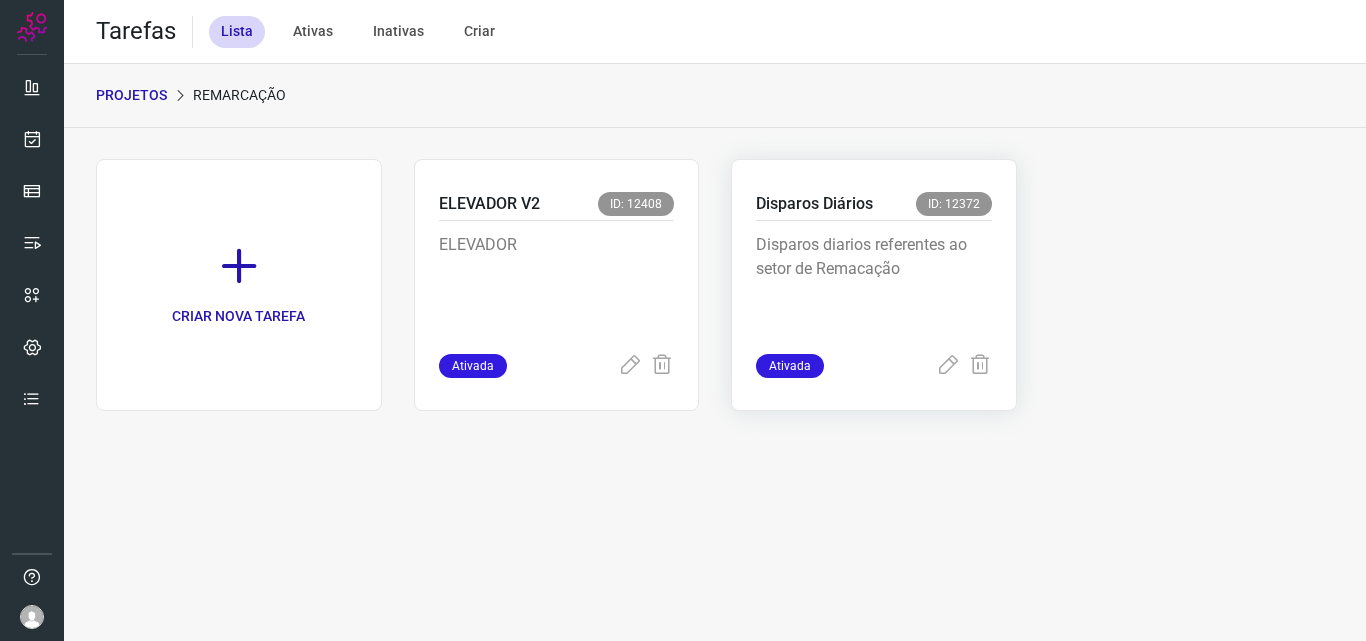click on "Disparos diarios referentes ao setor de Remacação" at bounding box center [874, 283] 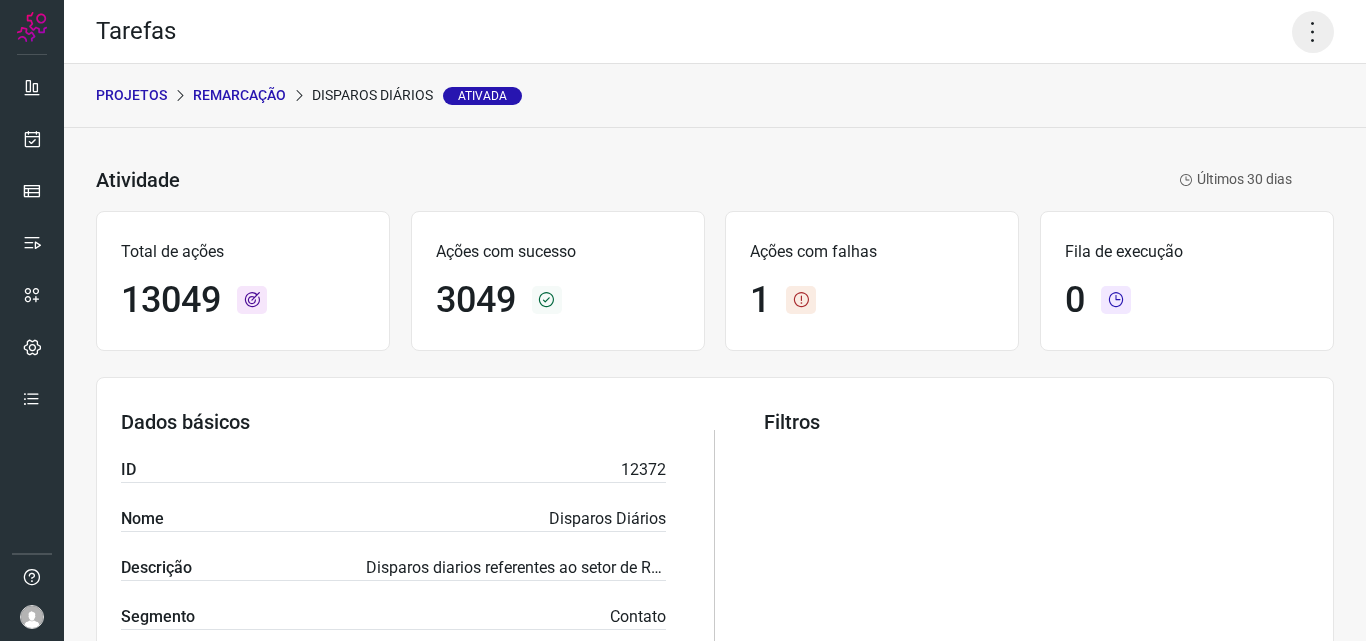 click 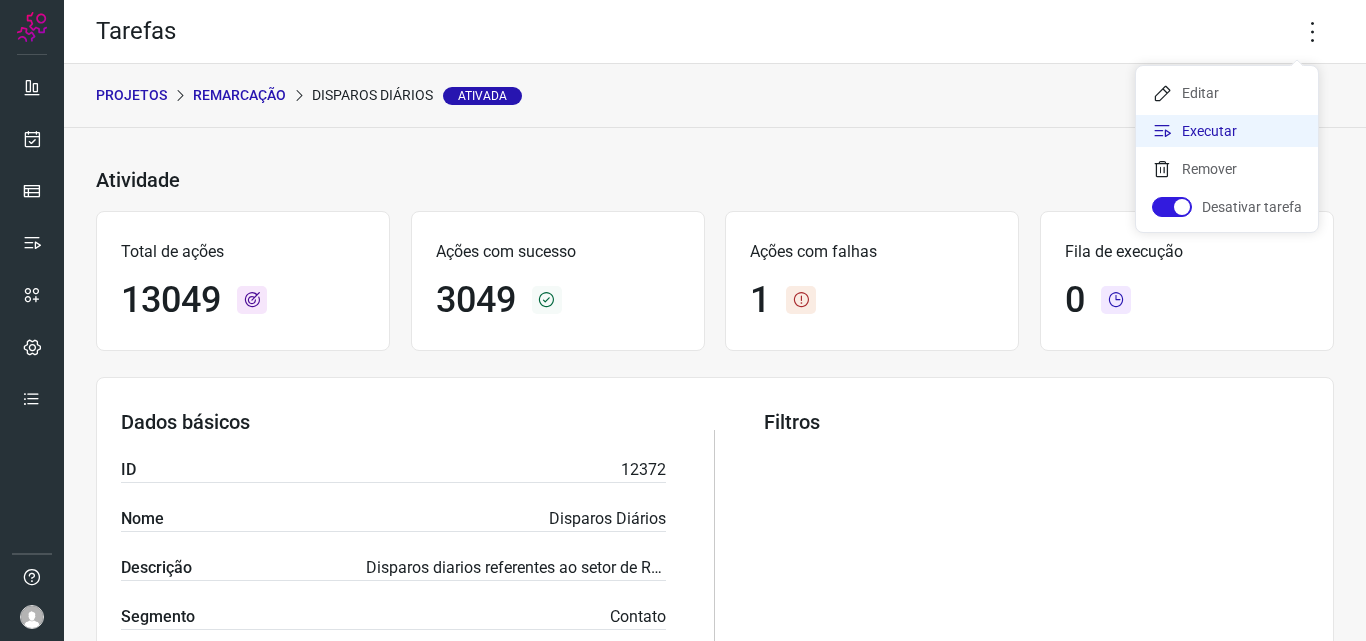 click on "Executar" 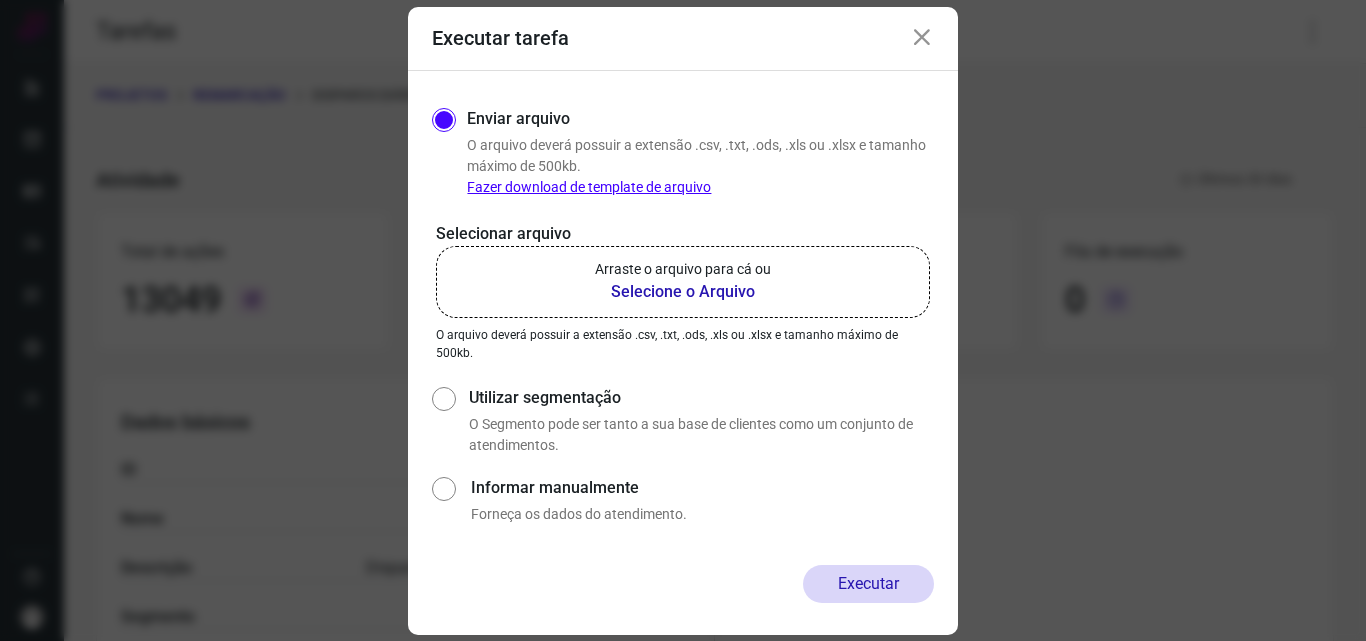 click on "Selecione o Arquivo" at bounding box center (683, 292) 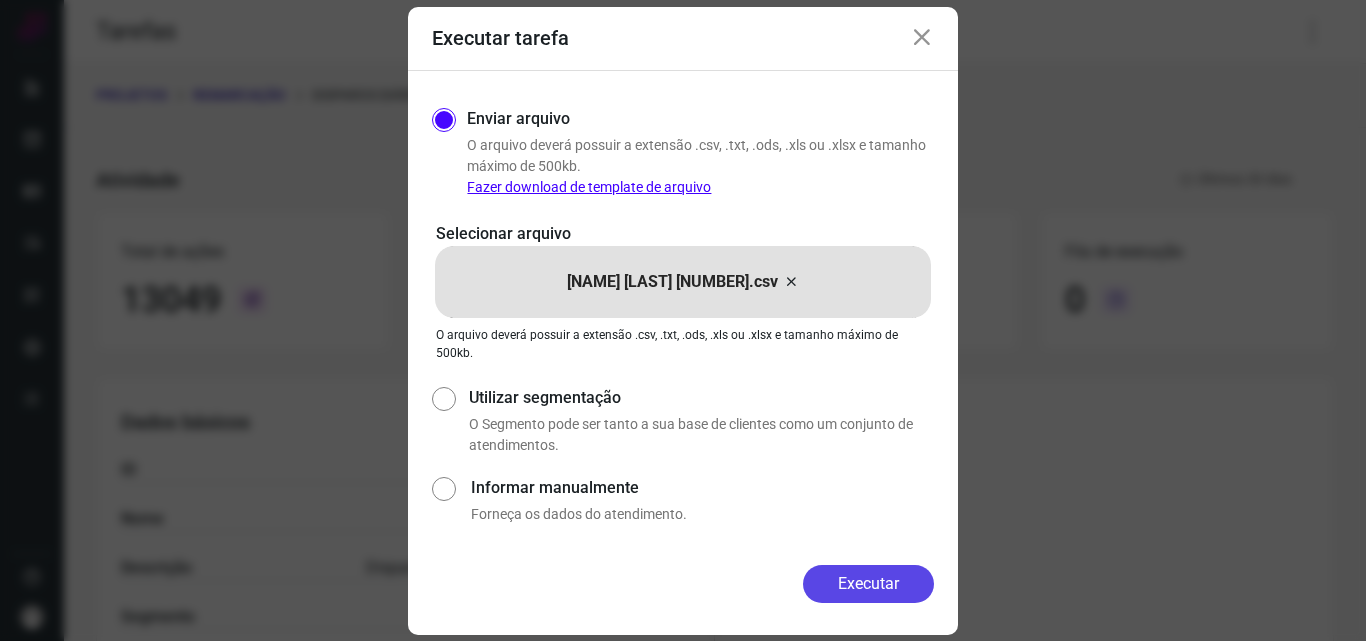 click on "Executar" at bounding box center [868, 584] 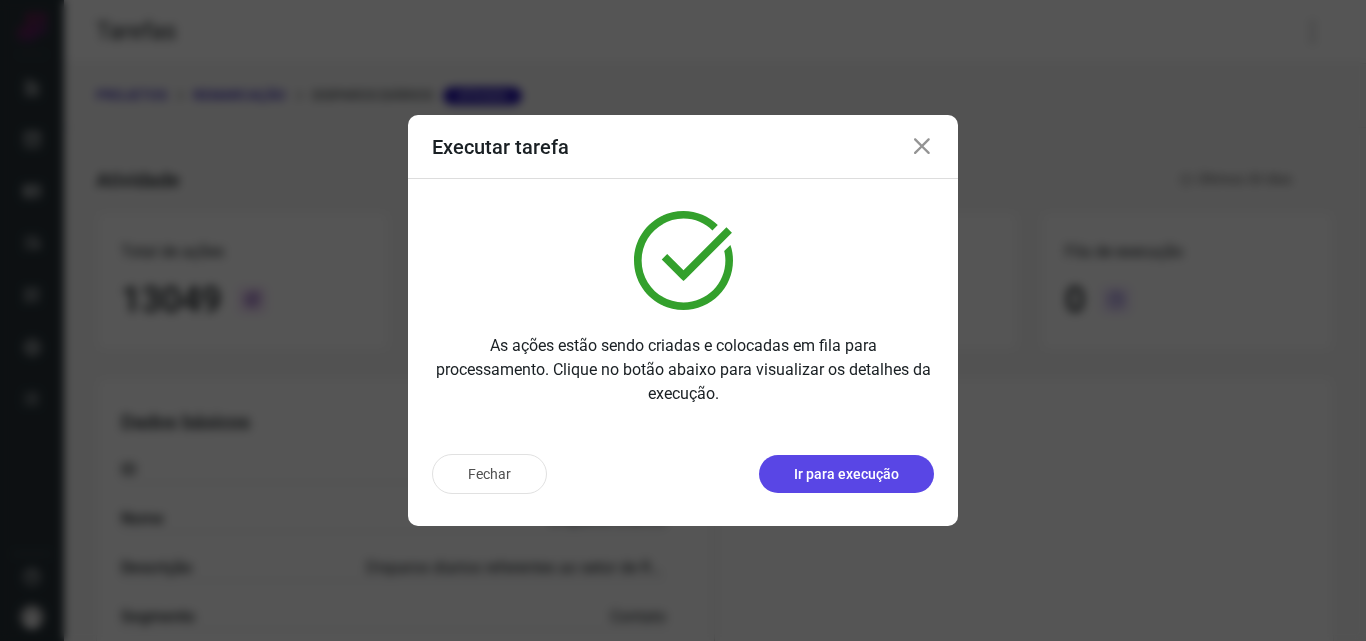 click on "Ir para execução" at bounding box center (846, 474) 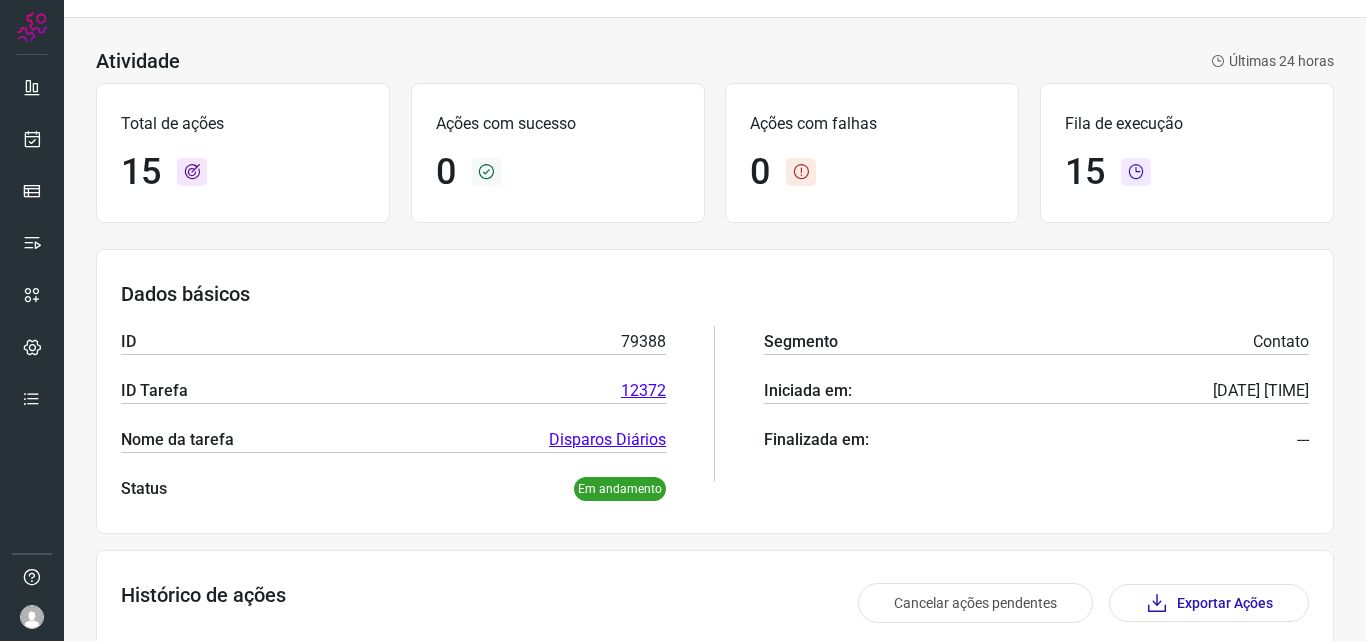 scroll, scrollTop: 0, scrollLeft: 0, axis: both 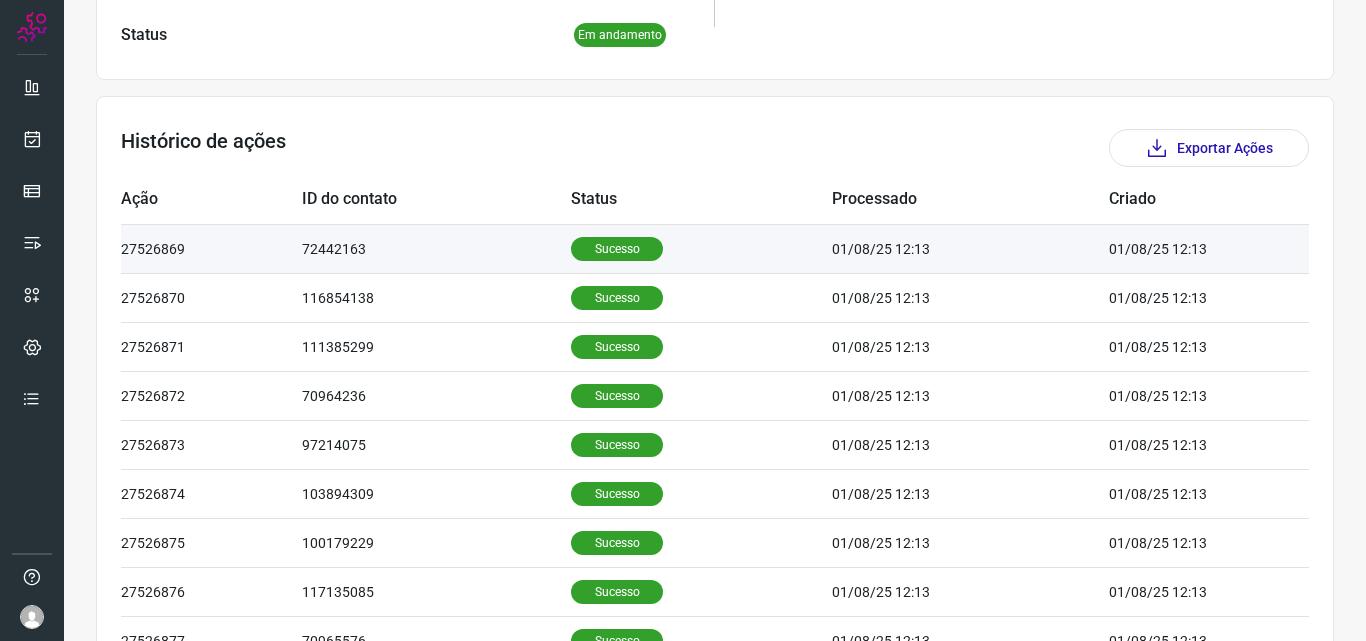 click on "72442163" at bounding box center [436, 248] 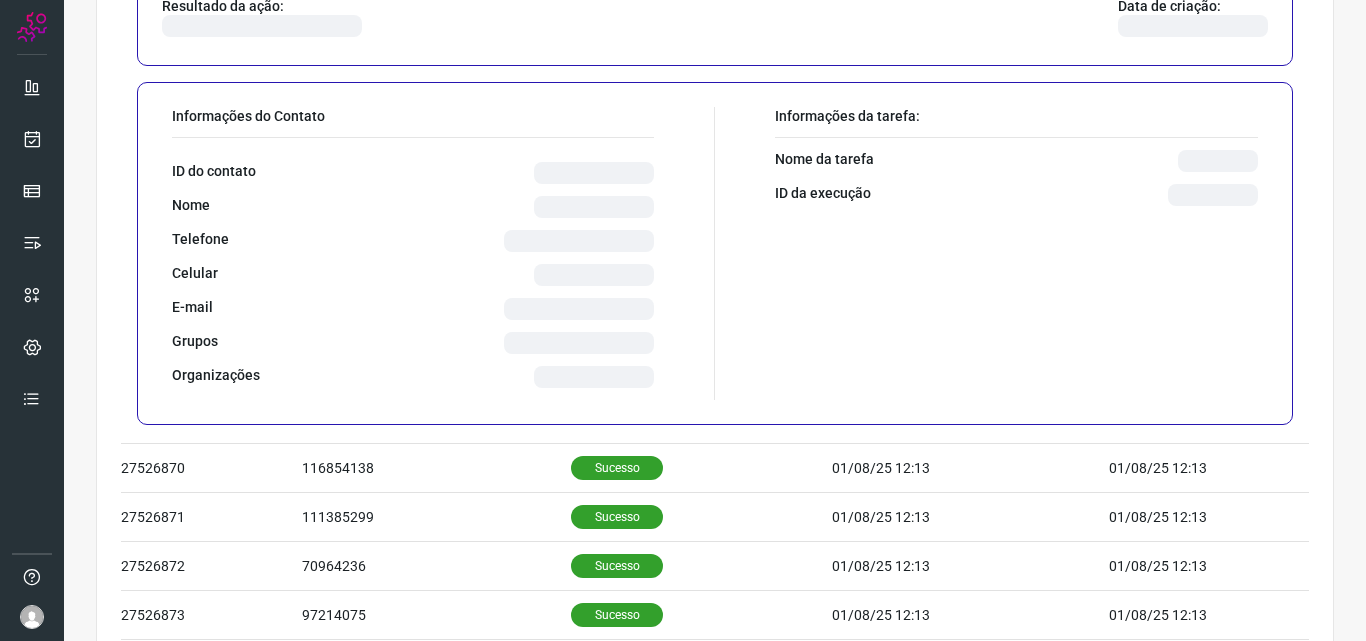 scroll, scrollTop: 900, scrollLeft: 0, axis: vertical 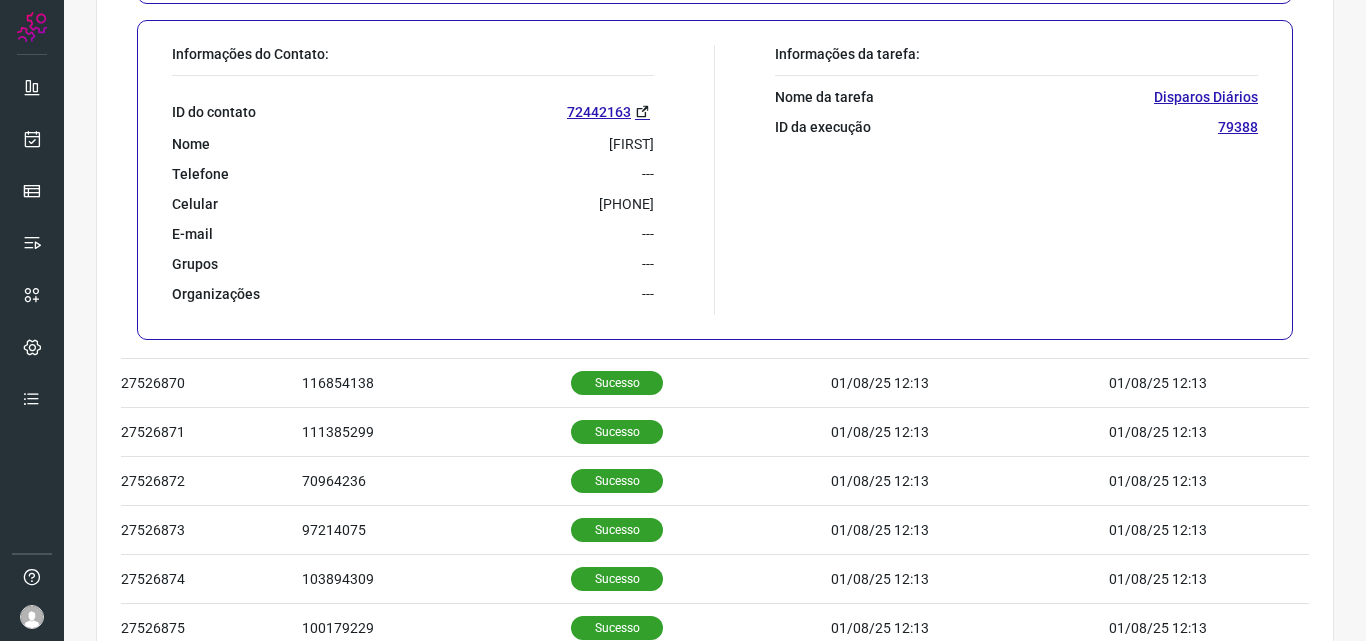 drag, startPoint x: 540, startPoint y: 207, endPoint x: 681, endPoint y: 204, distance: 141.0319 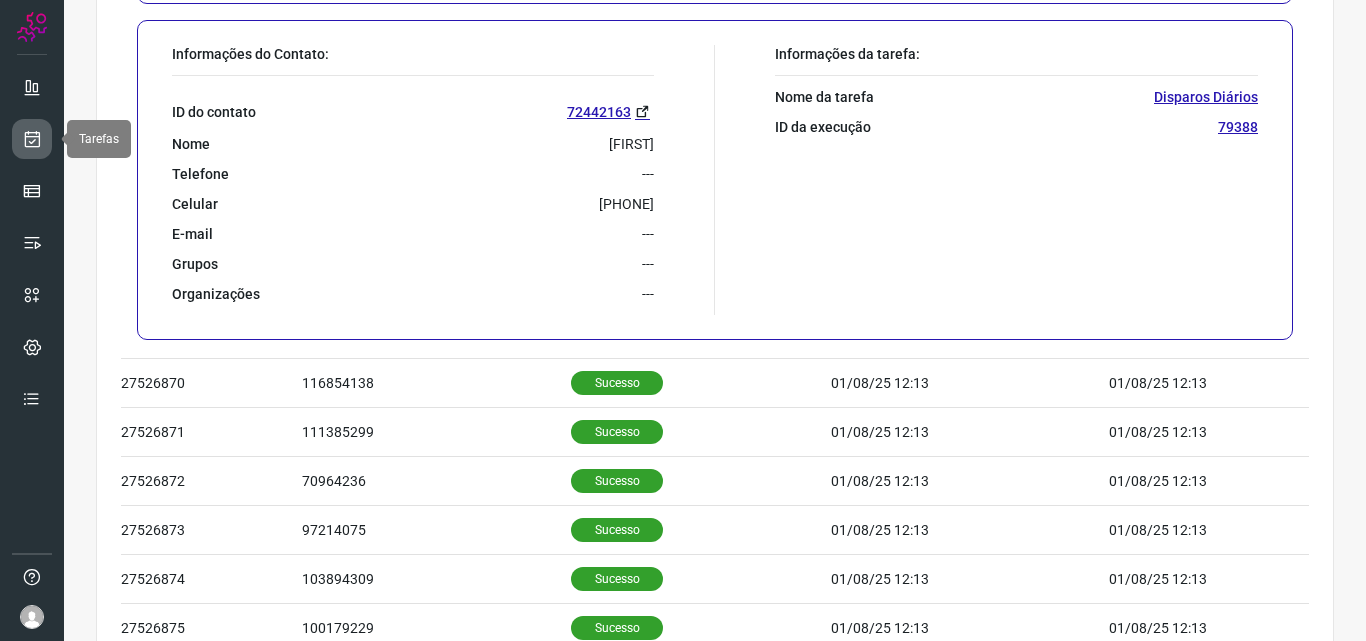 click at bounding box center (32, 139) 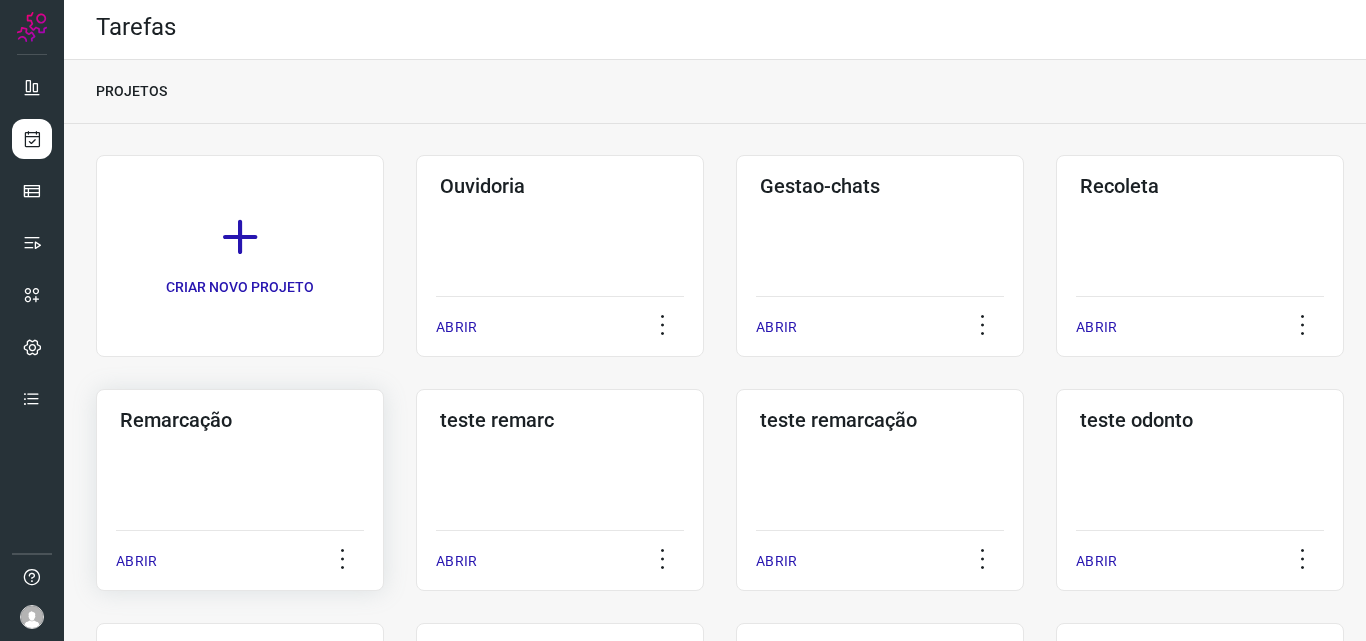 click on "Remarcação  ABRIR" 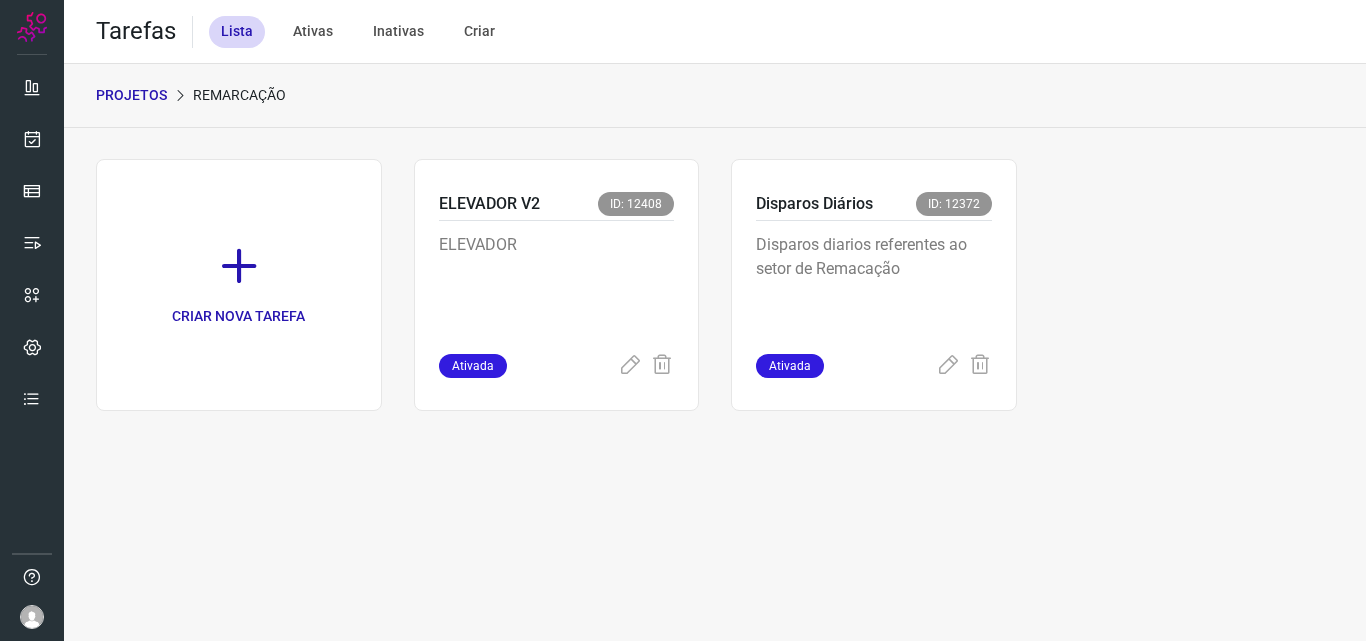scroll, scrollTop: 0, scrollLeft: 0, axis: both 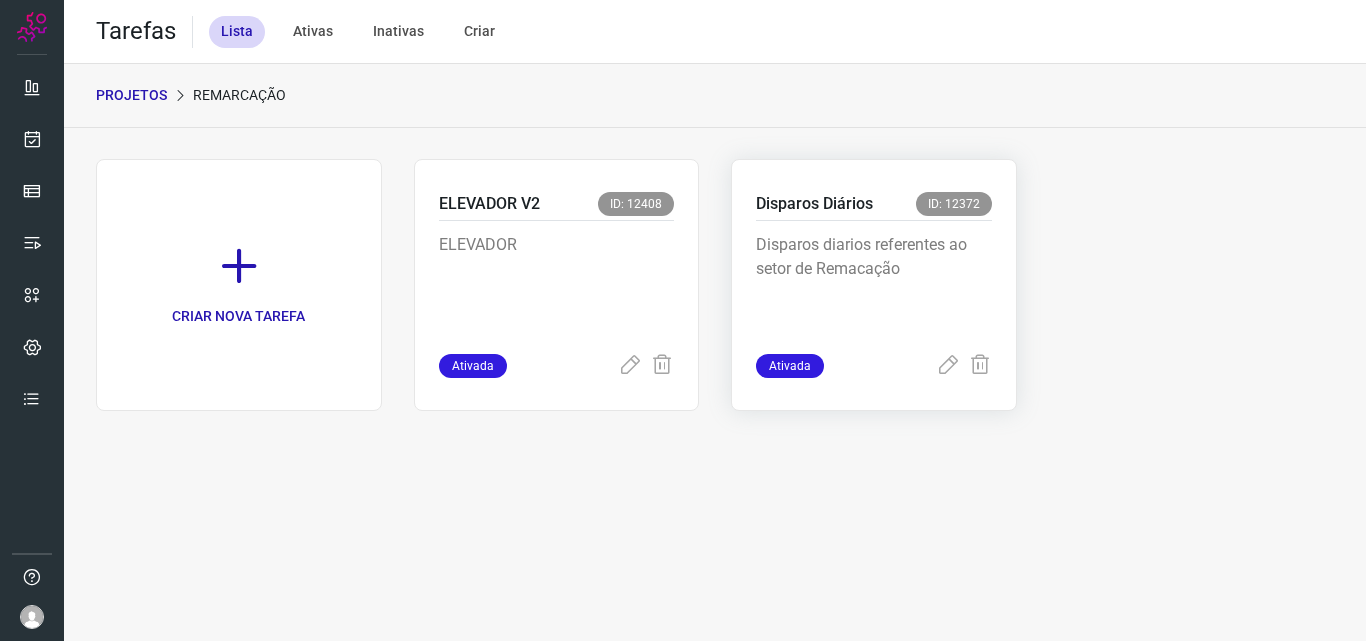 click on "Disparos diarios referentes ao setor de Remacação" at bounding box center [874, 283] 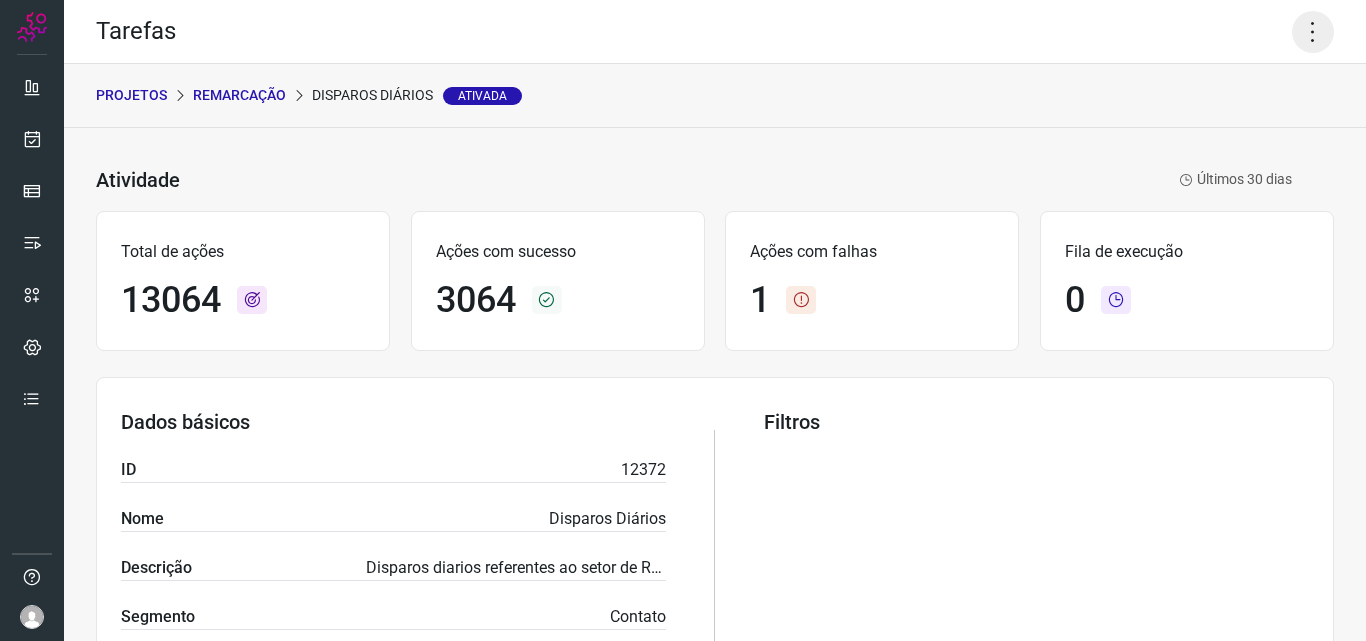 click 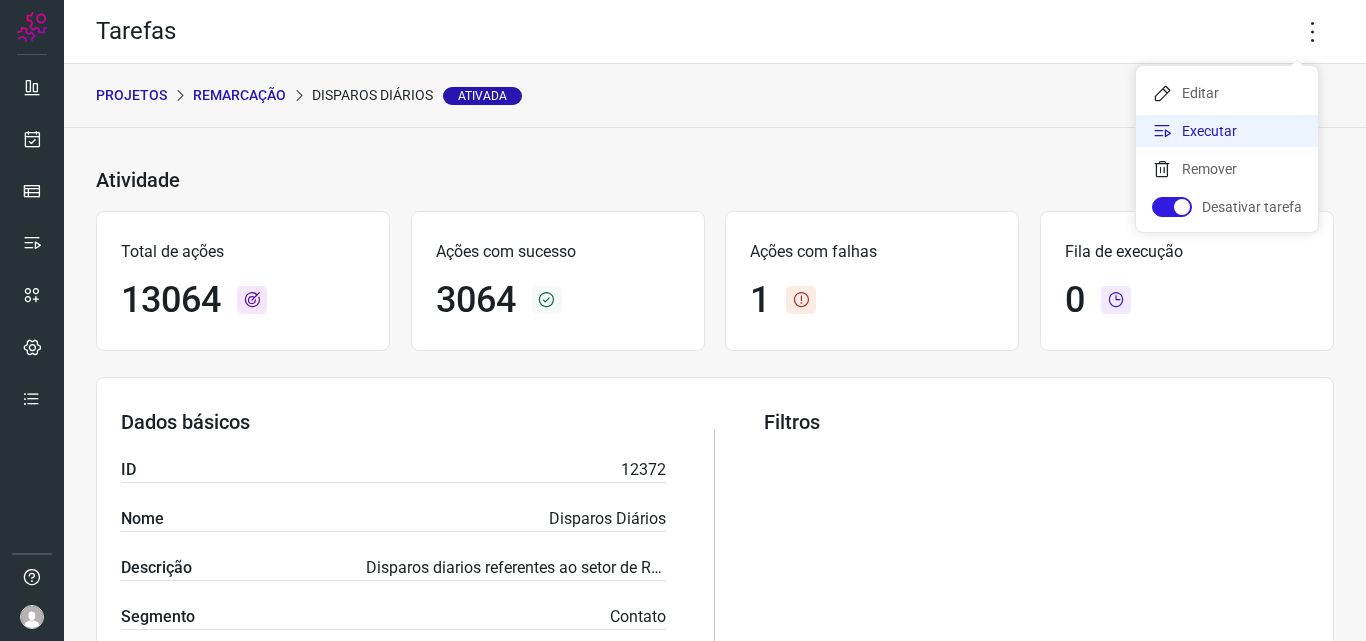 click on "Executar" 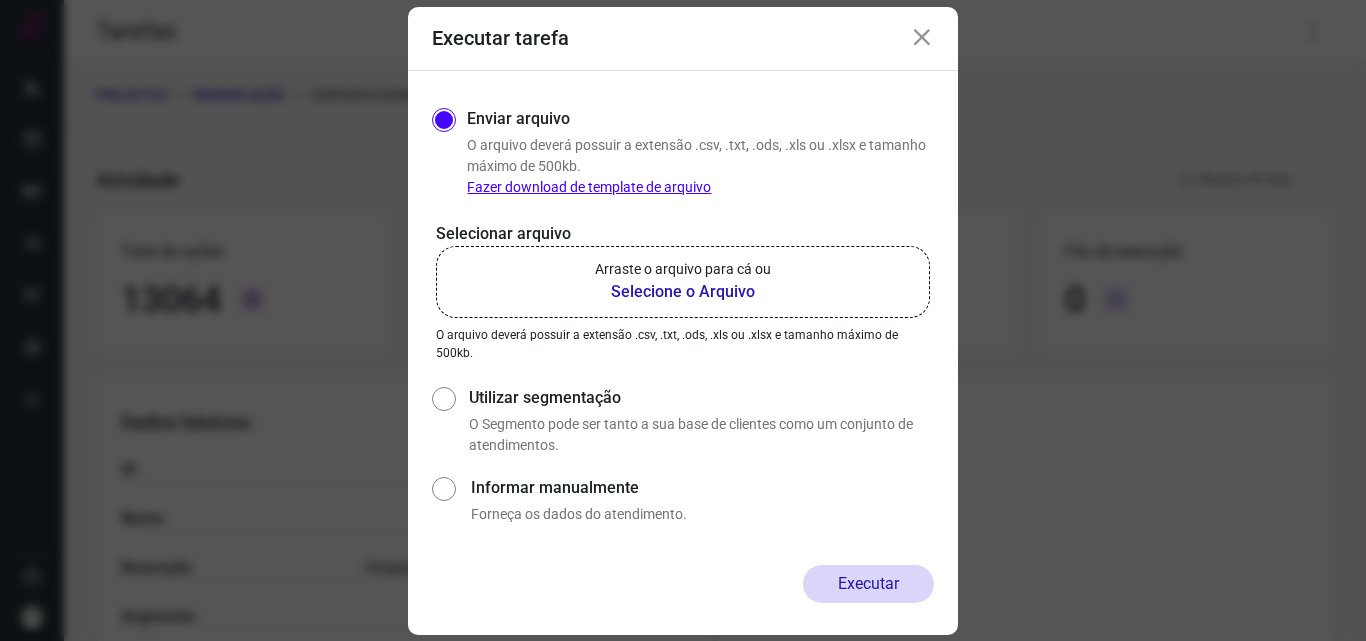 click on "Selecione o Arquivo" at bounding box center (683, 292) 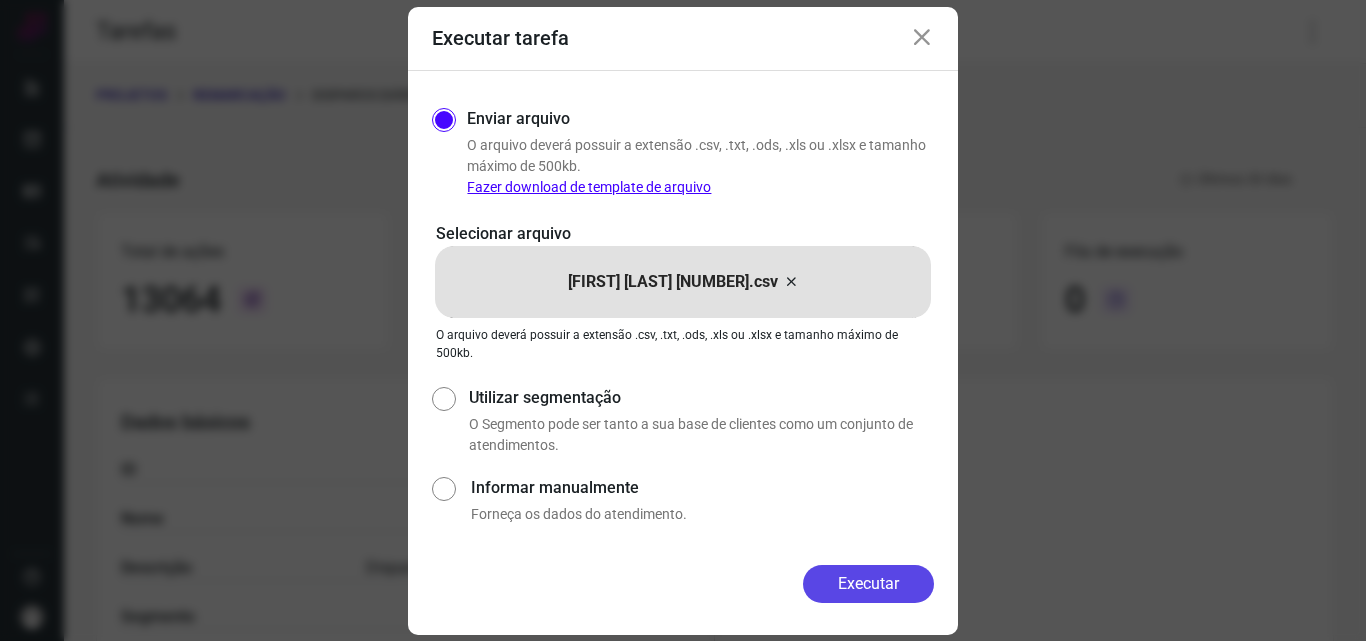 click on "Executar" at bounding box center [868, 584] 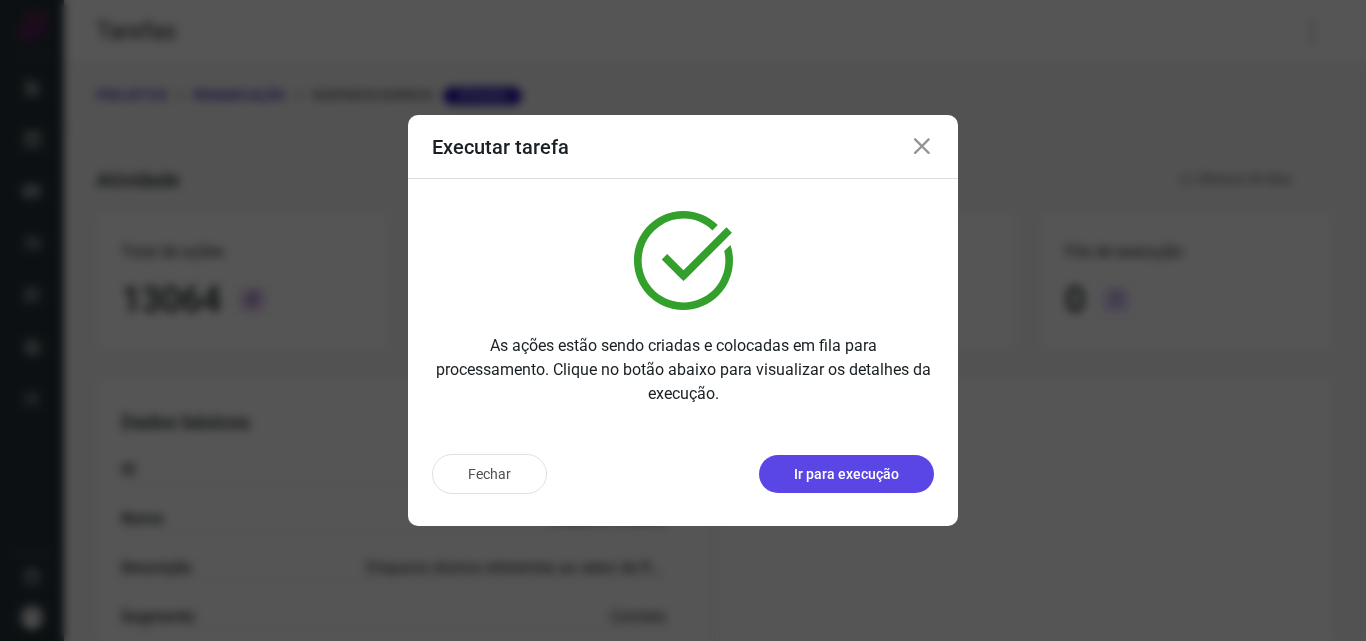 click on "Ir para execução" at bounding box center (846, 474) 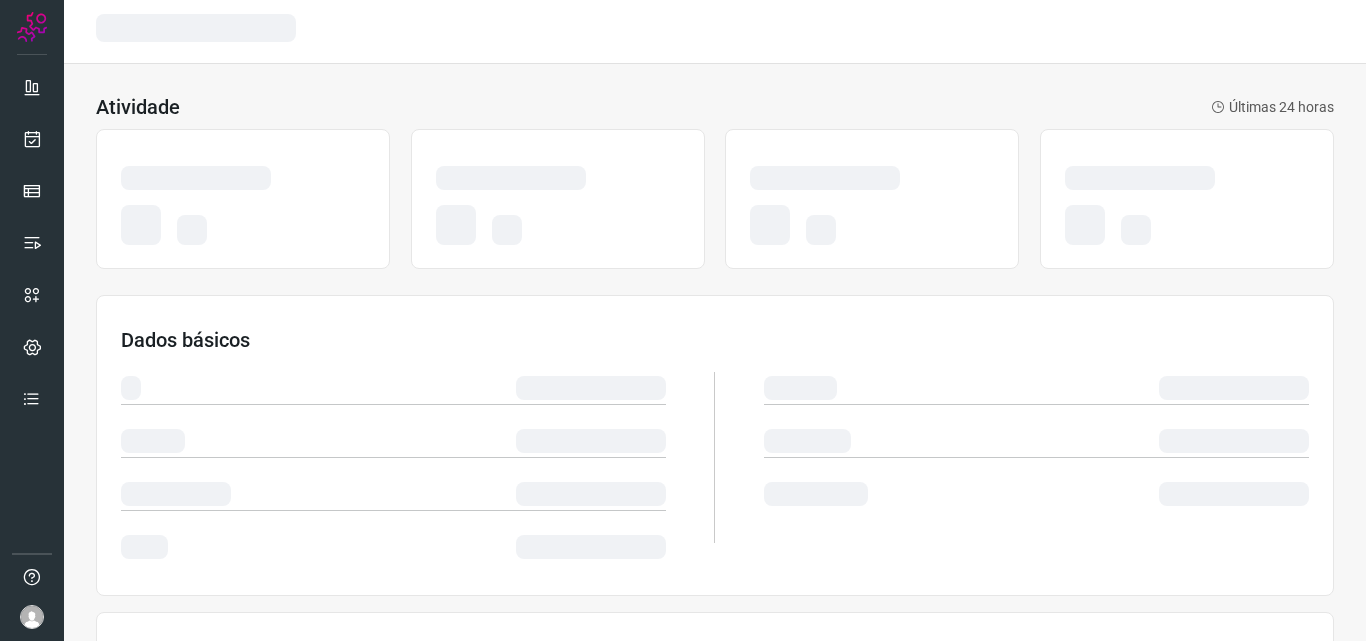scroll, scrollTop: 0, scrollLeft: 0, axis: both 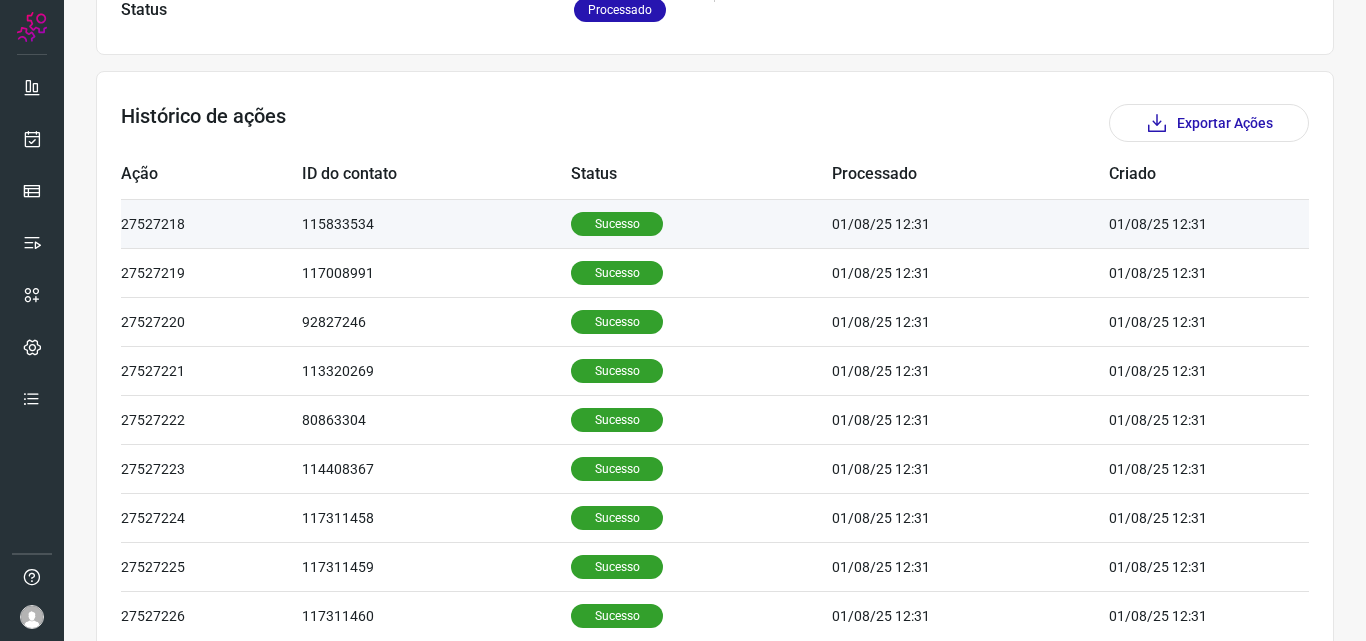 click on "Sucesso" at bounding box center [617, 224] 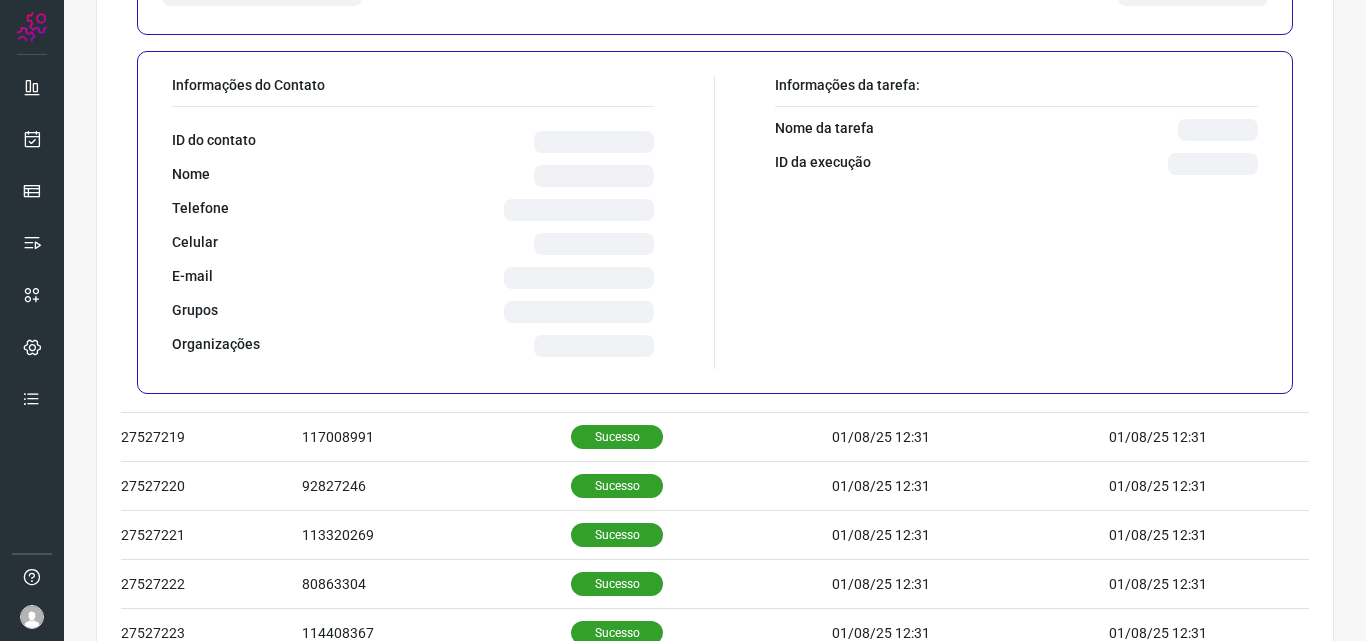 scroll, scrollTop: 925, scrollLeft: 0, axis: vertical 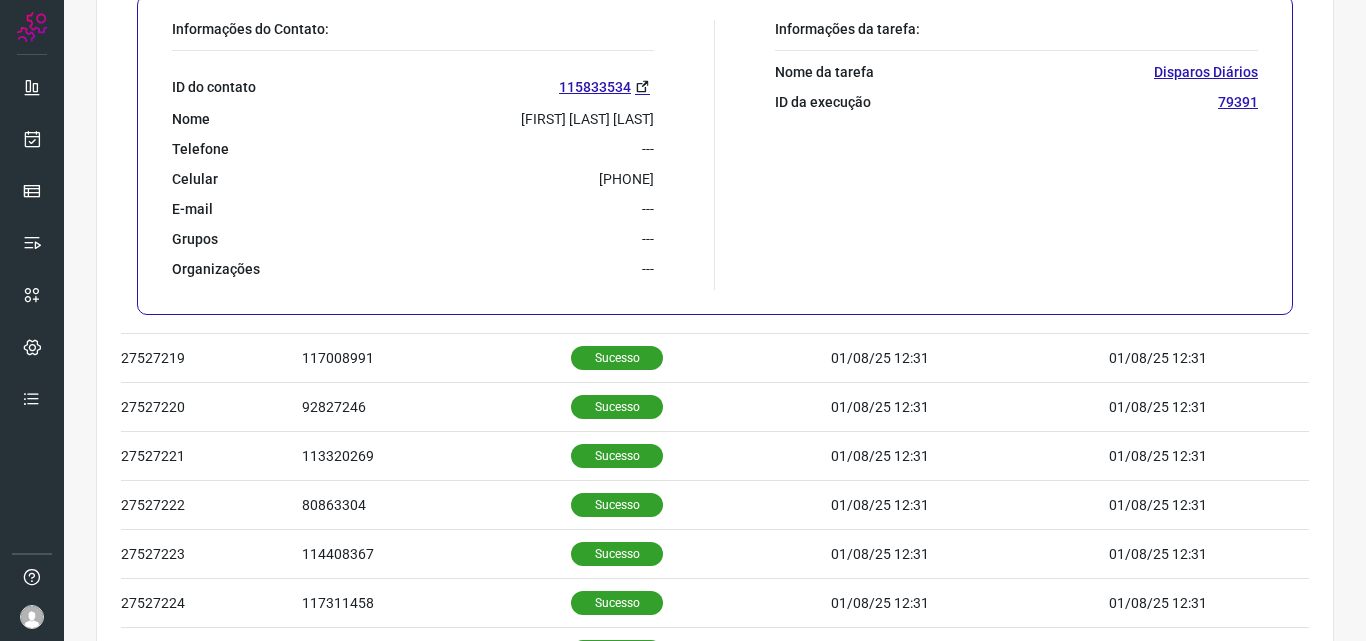 drag, startPoint x: 541, startPoint y: 167, endPoint x: 644, endPoint y: 185, distance: 104.56099 